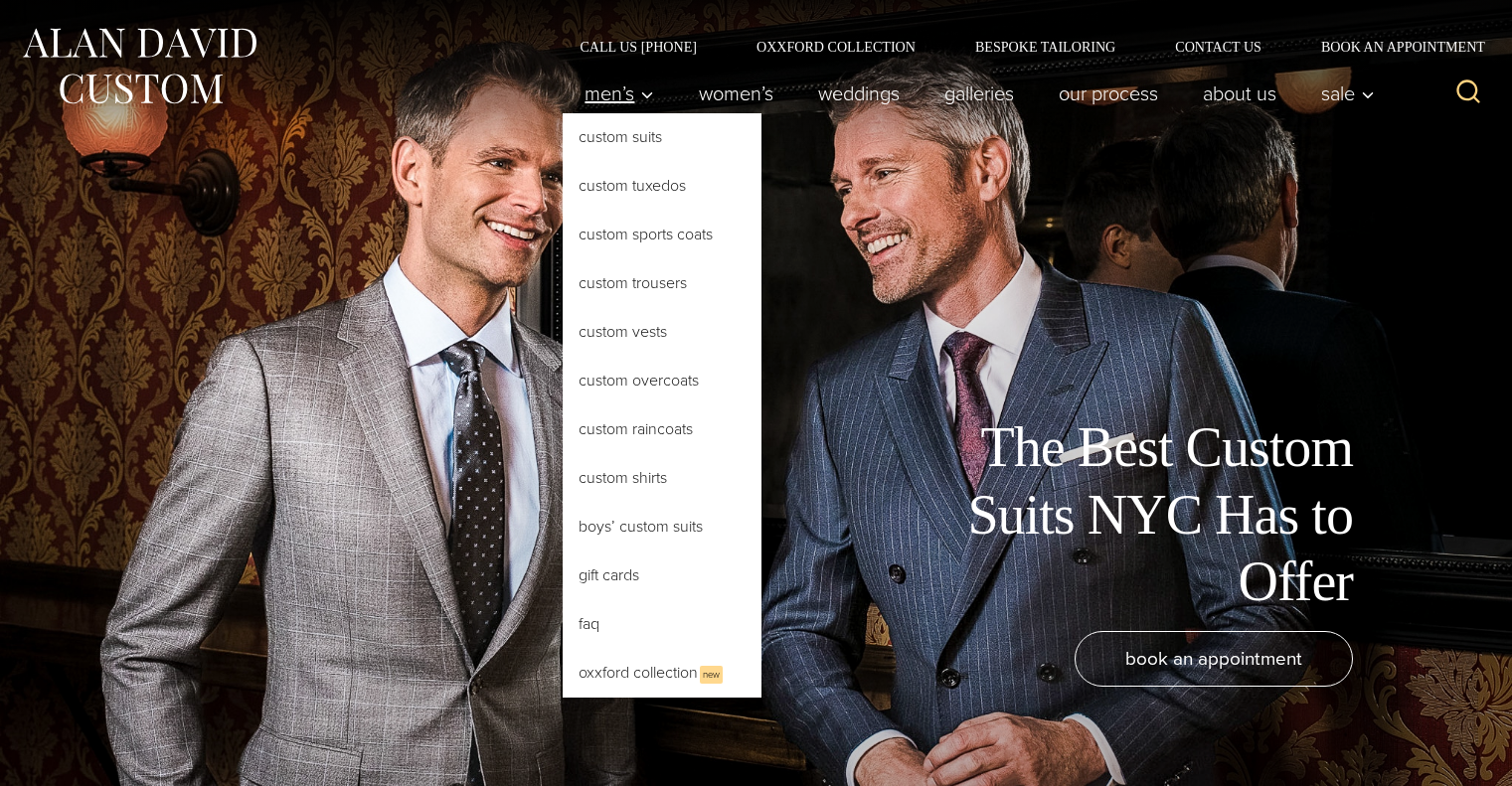scroll, scrollTop: 0, scrollLeft: 0, axis: both 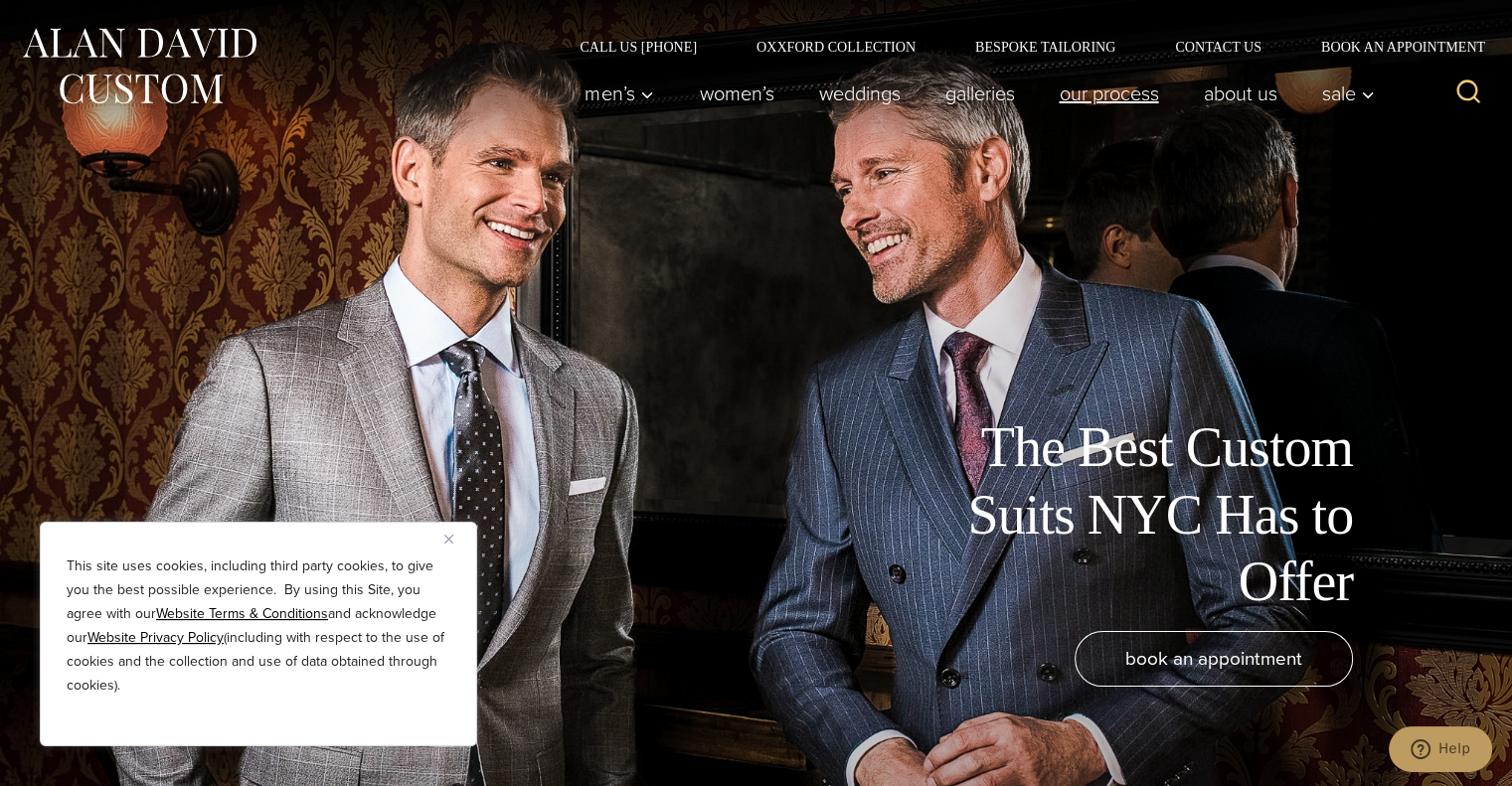 click on "Our Process" at bounding box center [1108, 93] 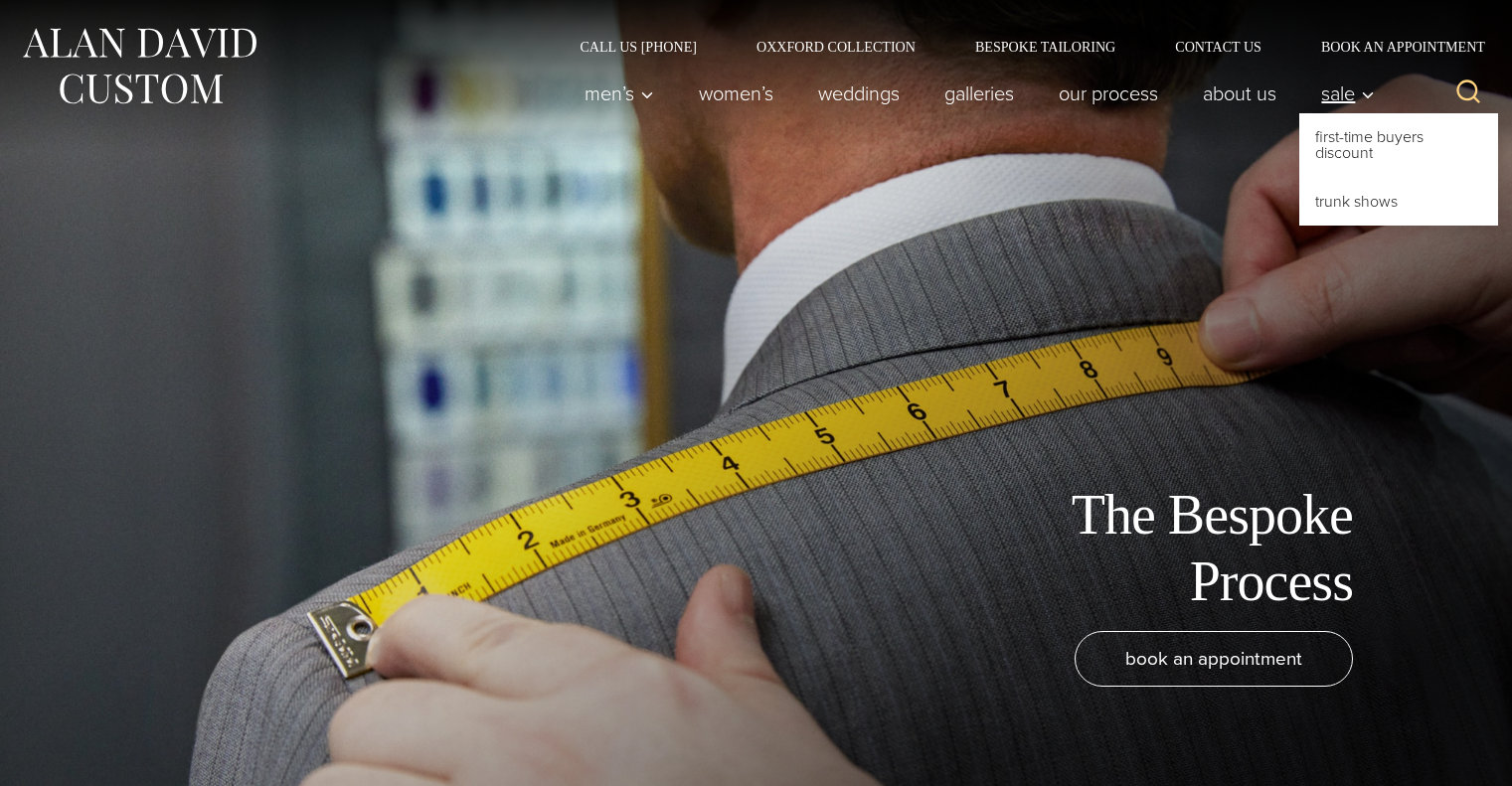 scroll, scrollTop: 0, scrollLeft: 0, axis: both 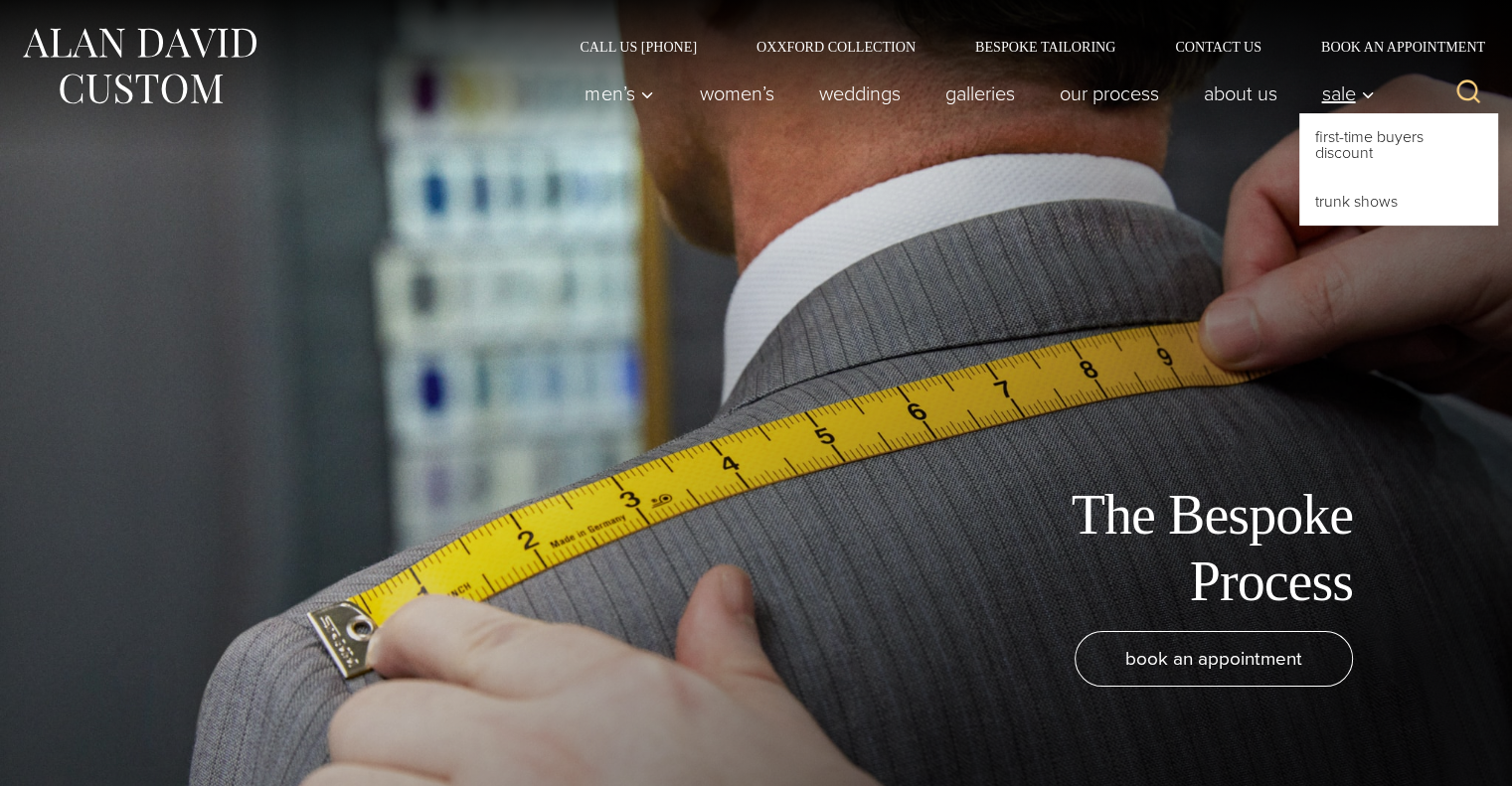 drag, startPoint x: 0, startPoint y: 0, endPoint x: 1332, endPoint y: 88, distance: 1334.9037 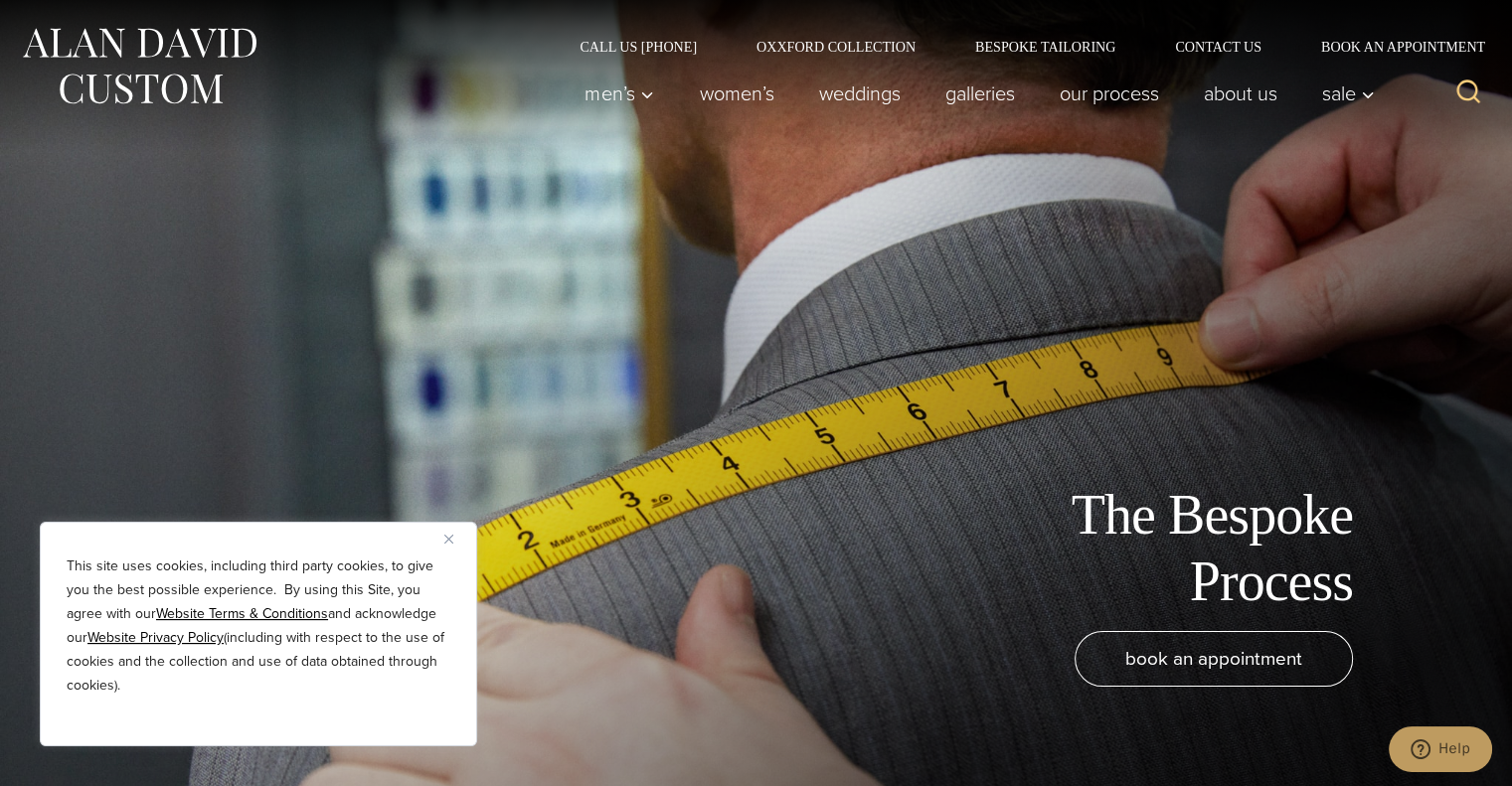 click on "The Bespoke Process
book an appointment" at bounding box center [756, 393] 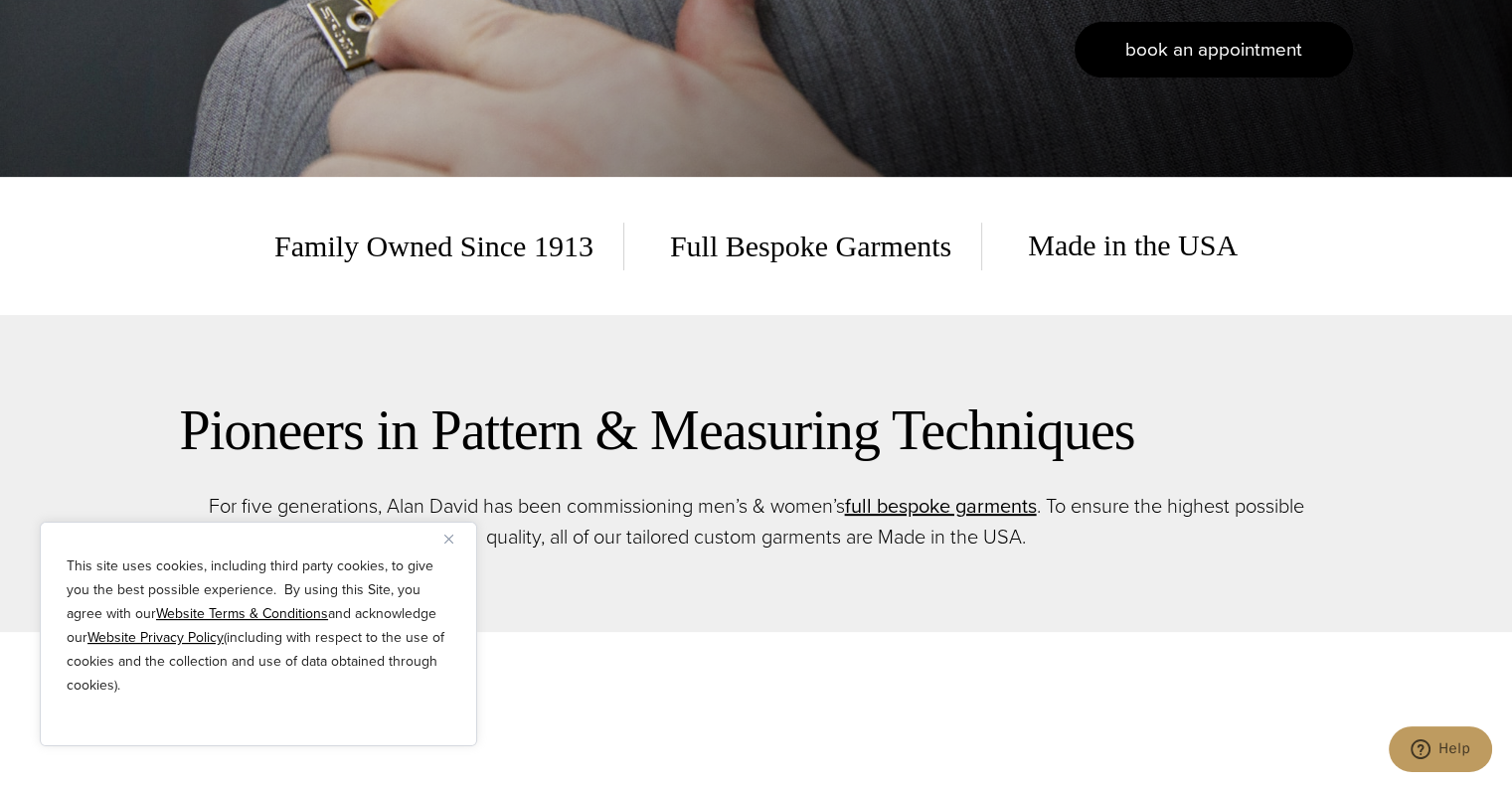 scroll, scrollTop: 610, scrollLeft: 0, axis: vertical 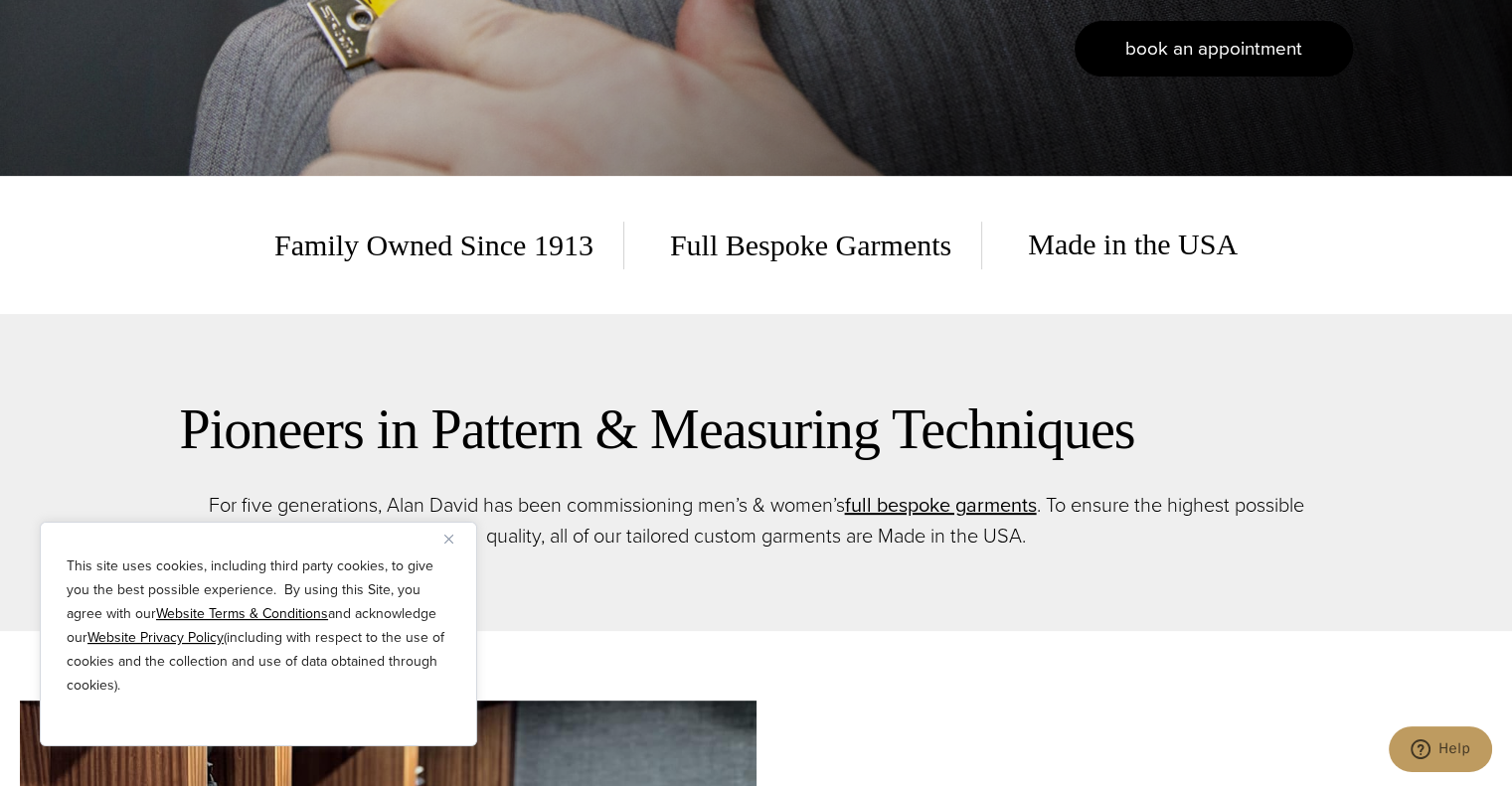click on "book an appointment" at bounding box center (1214, 49) 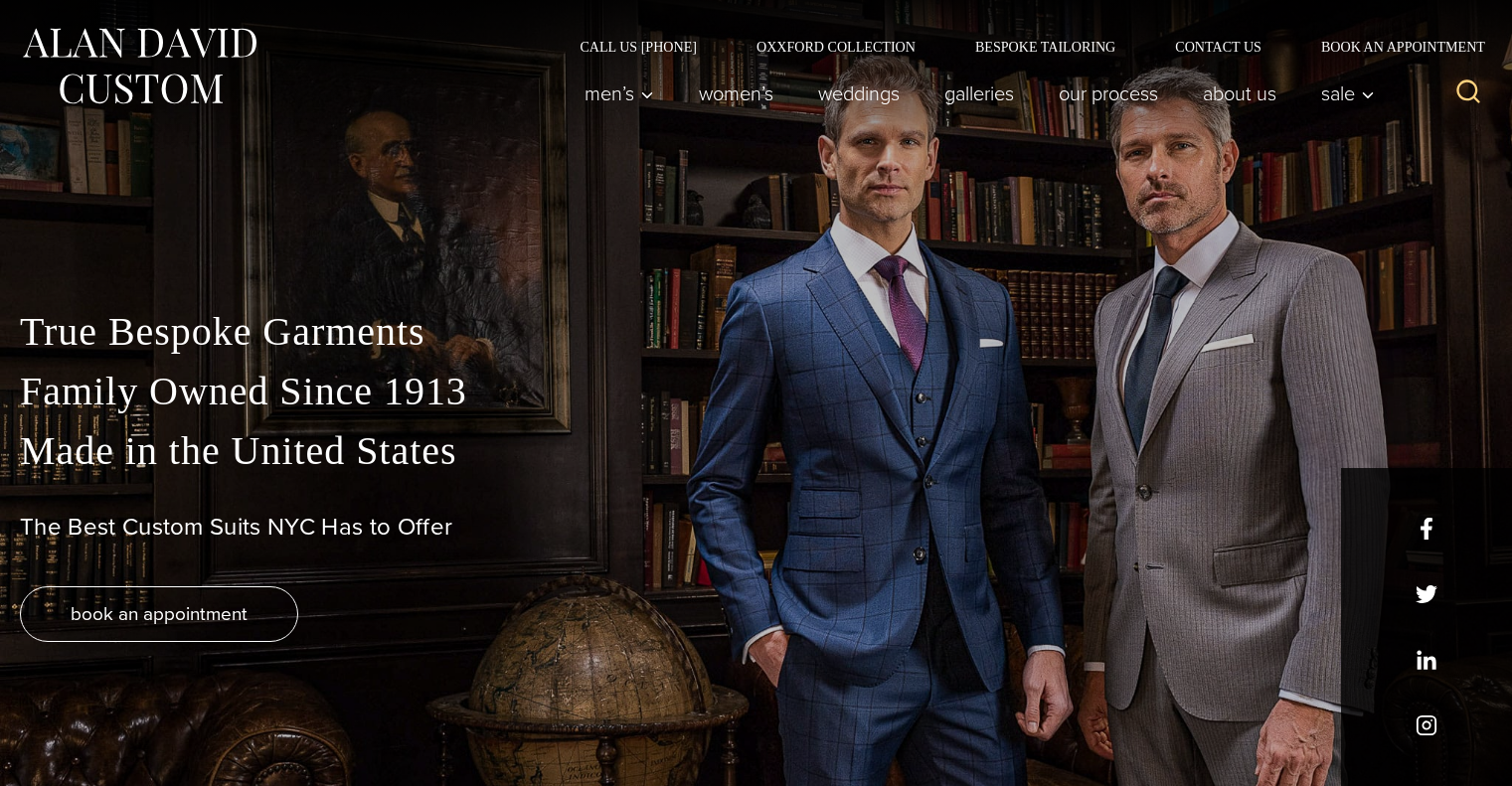 scroll, scrollTop: 0, scrollLeft: 0, axis: both 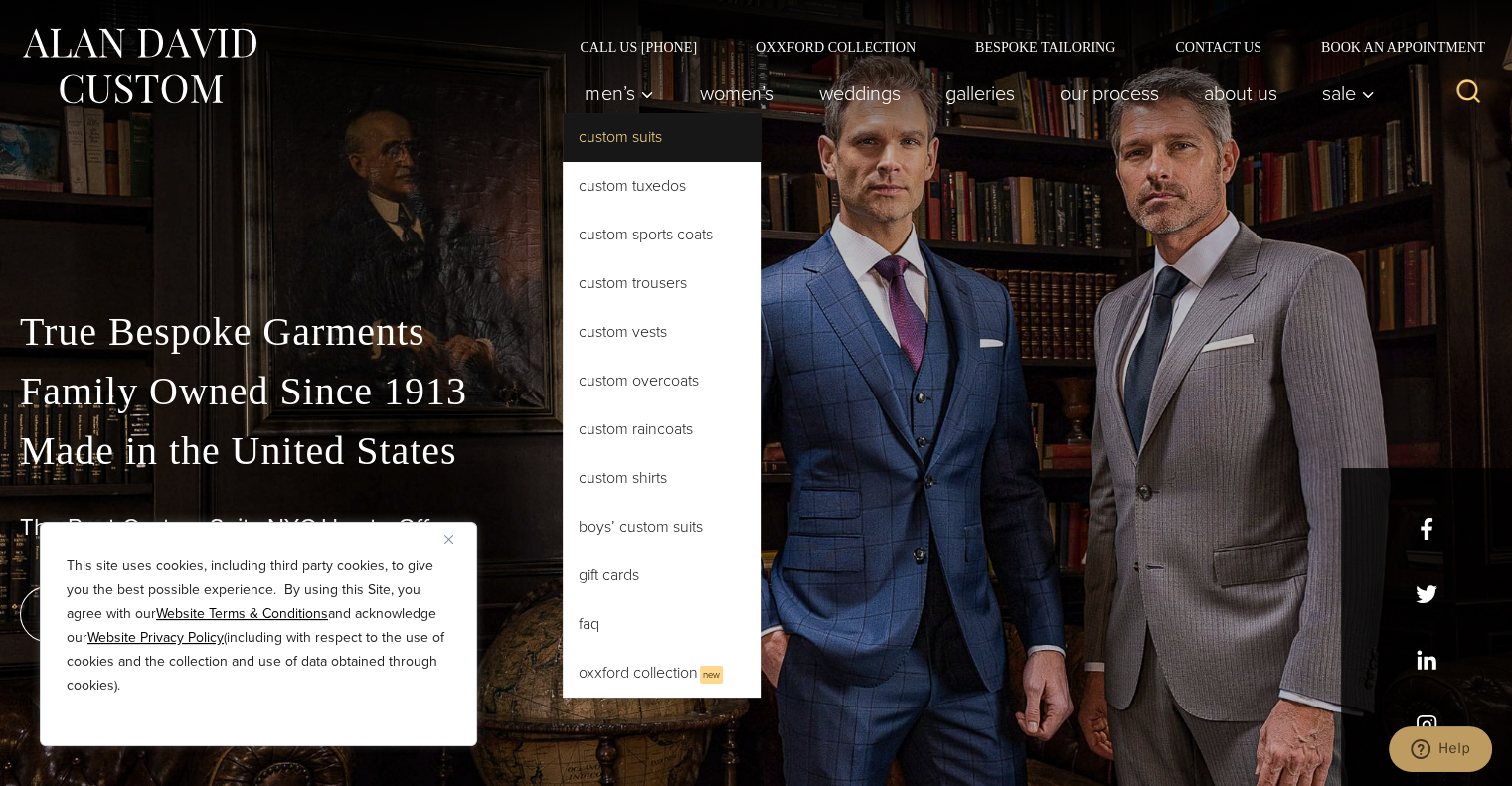 click on "Custom Suits" at bounding box center [662, 137] 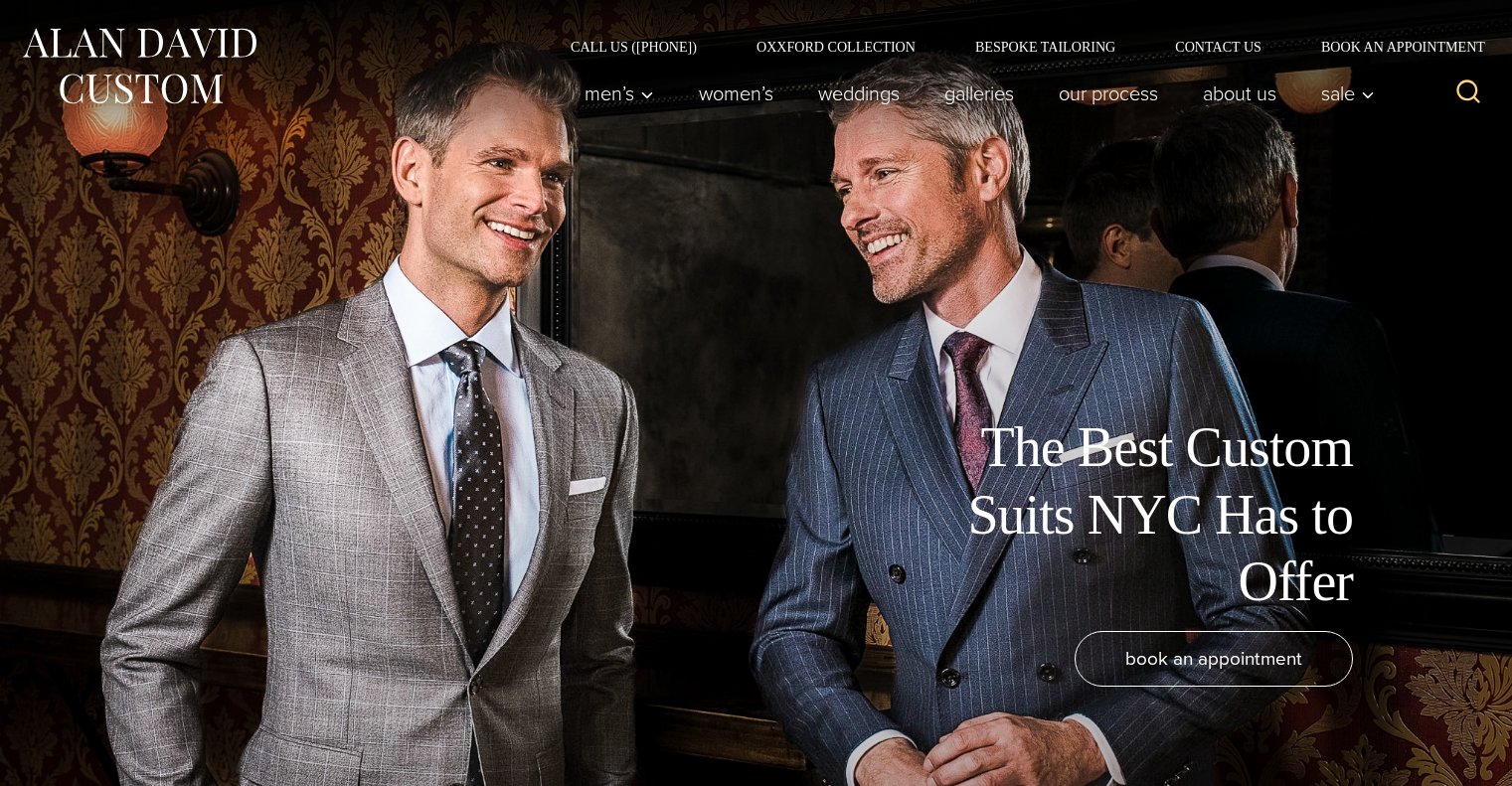 scroll, scrollTop: 0, scrollLeft: 0, axis: both 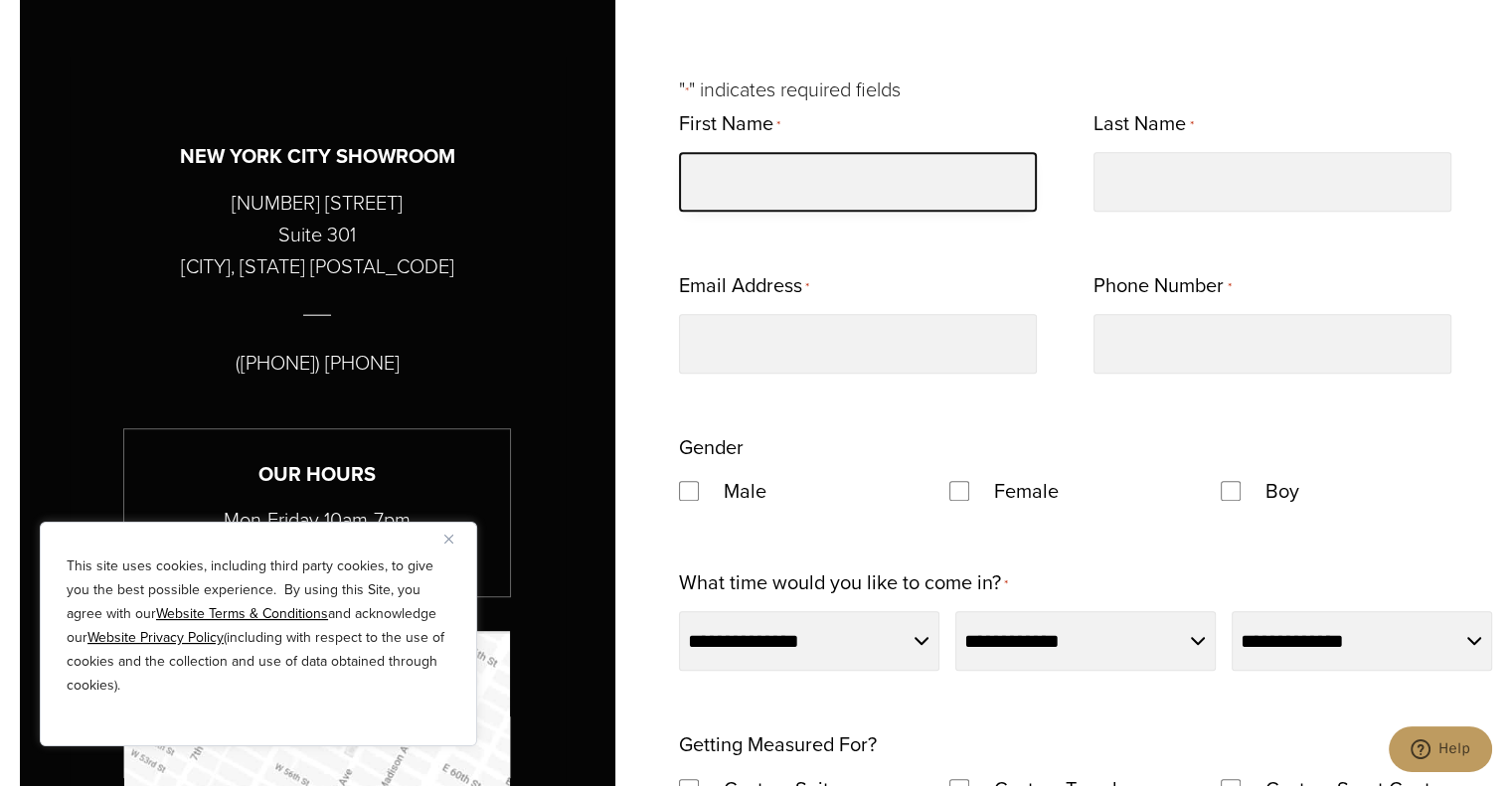 click on "First Name *" at bounding box center [858, 182] 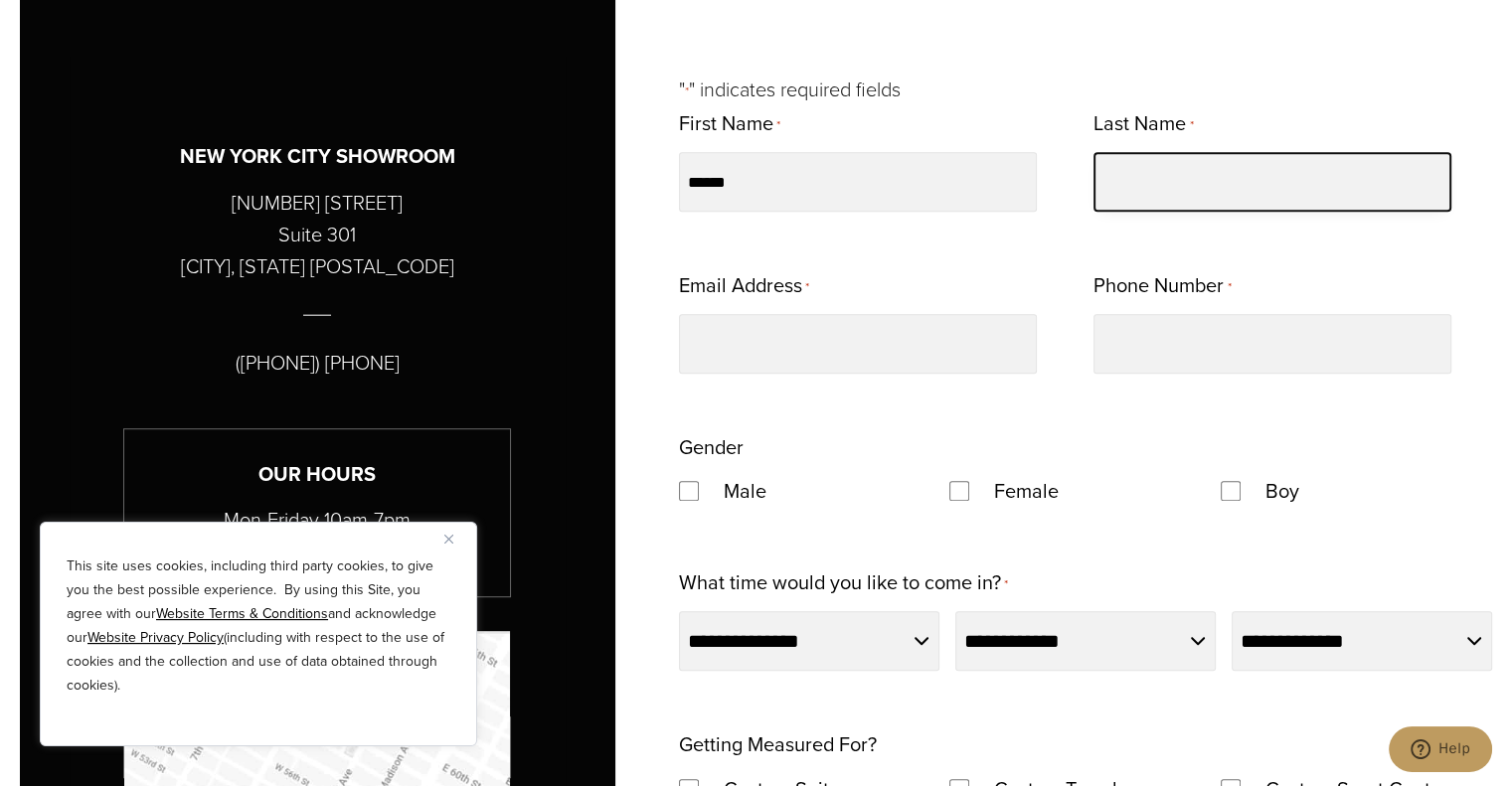type on "*****" 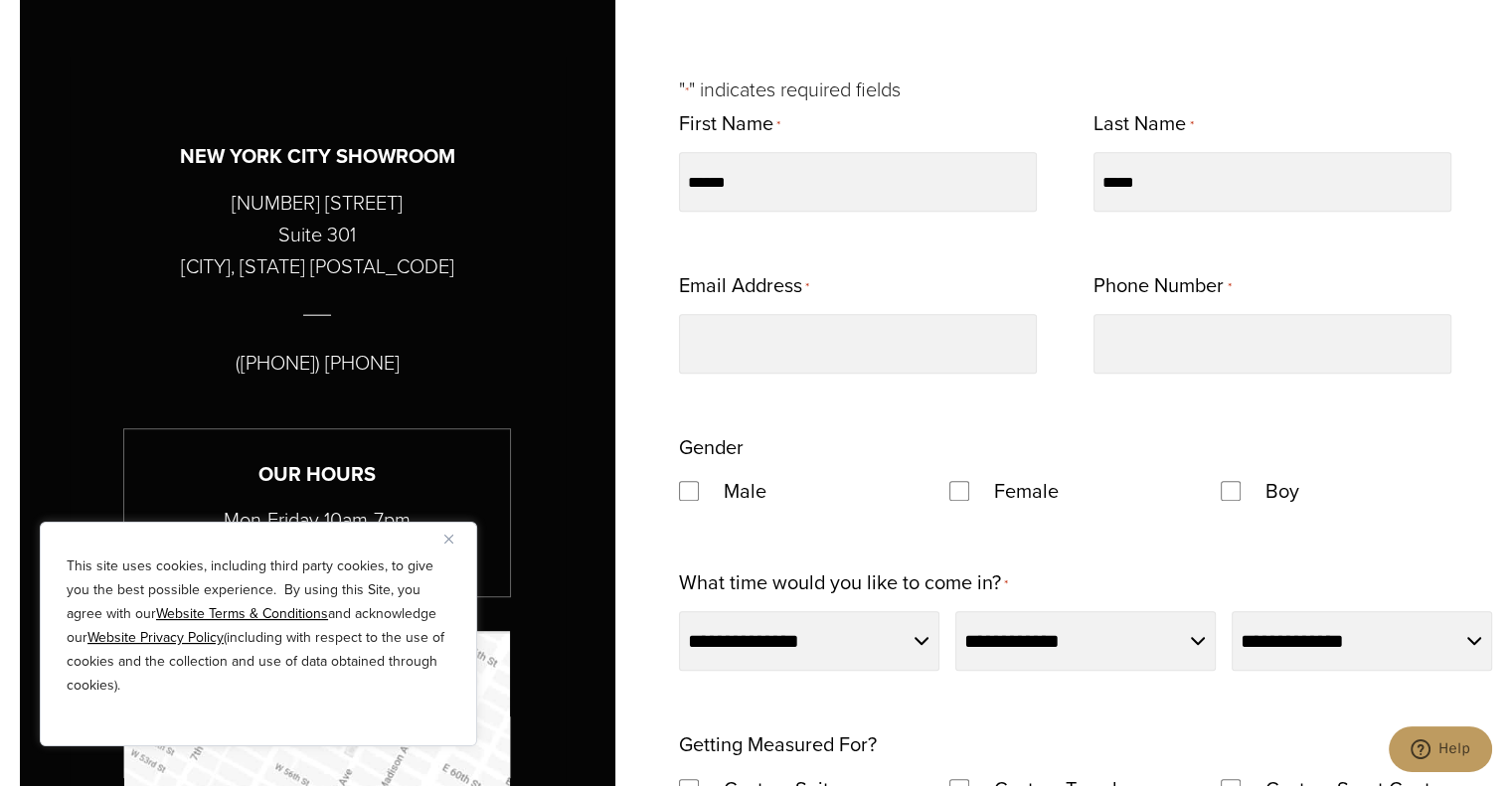 type on "**********" 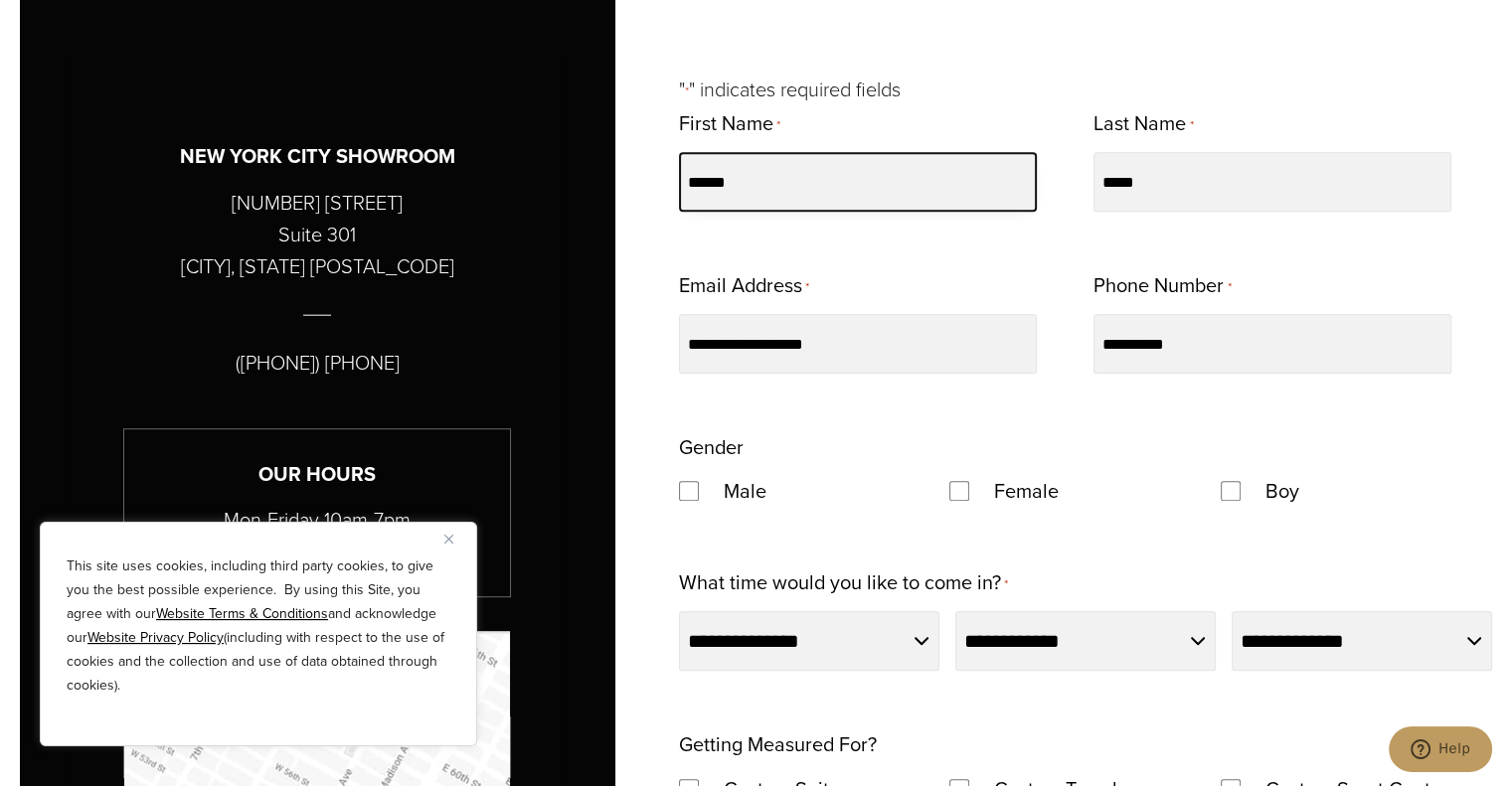 type on "**********" 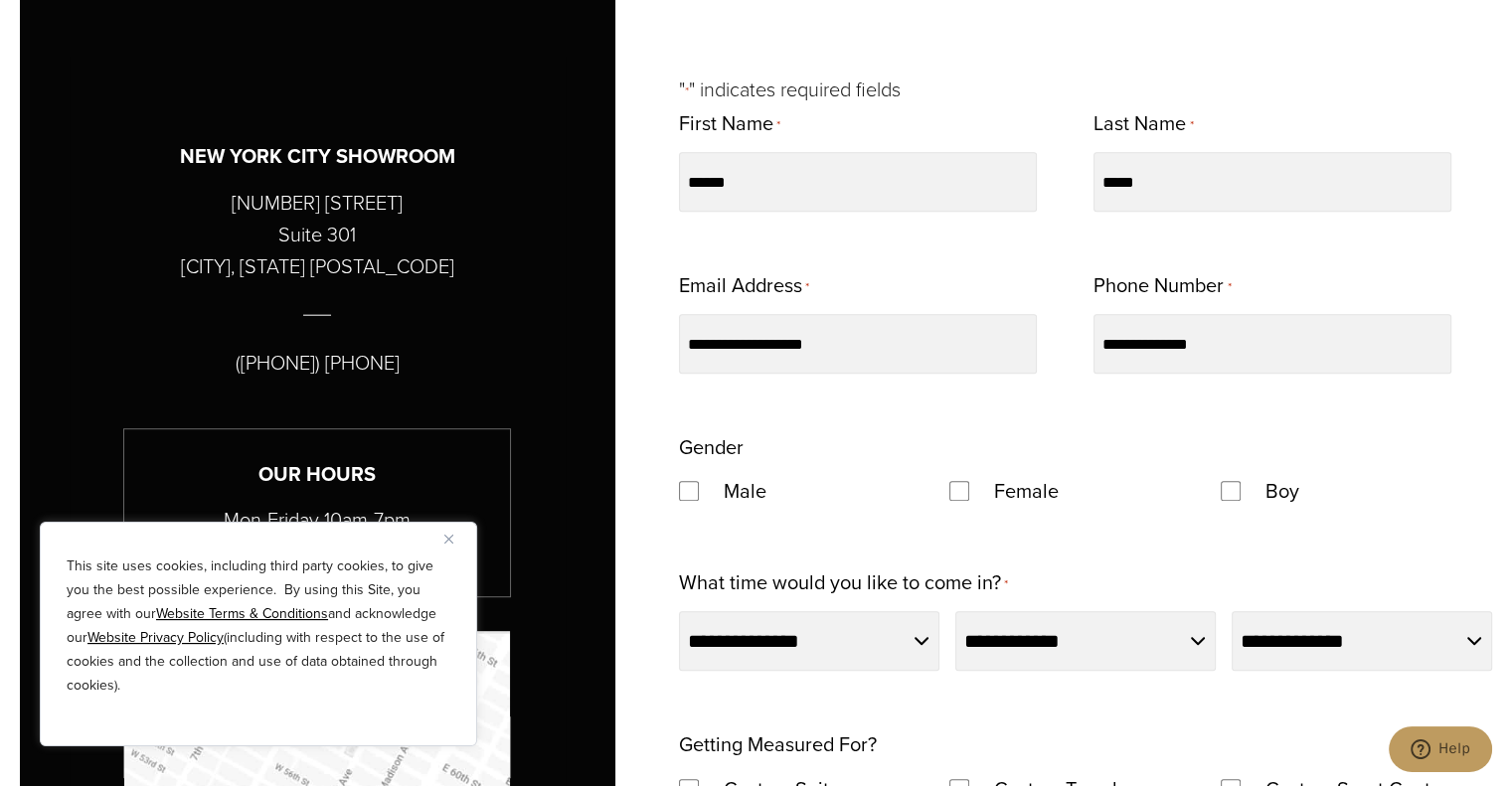 click on "Male" at bounding box center (814, 491) 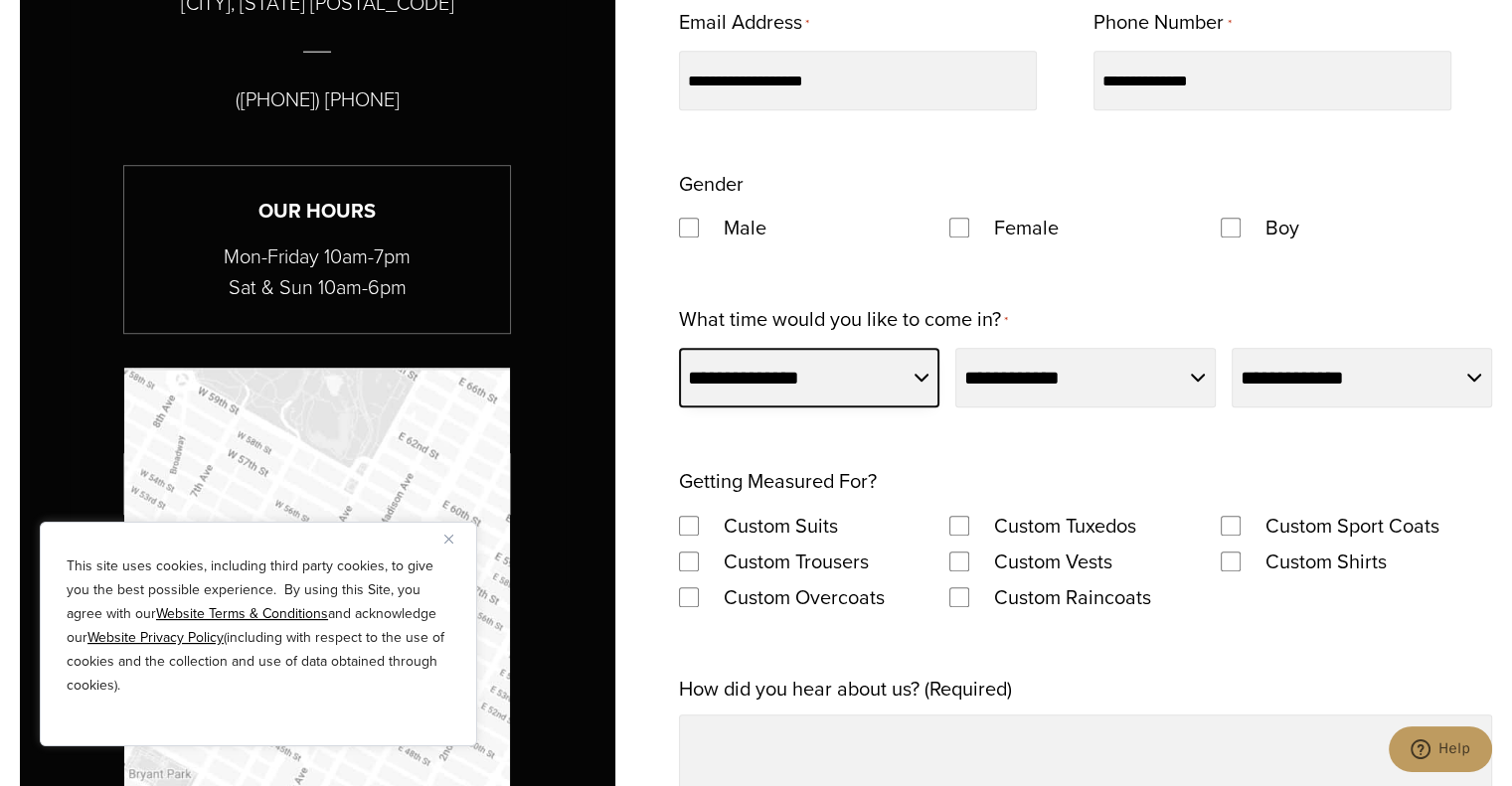 click on "**********" at bounding box center [809, 378] 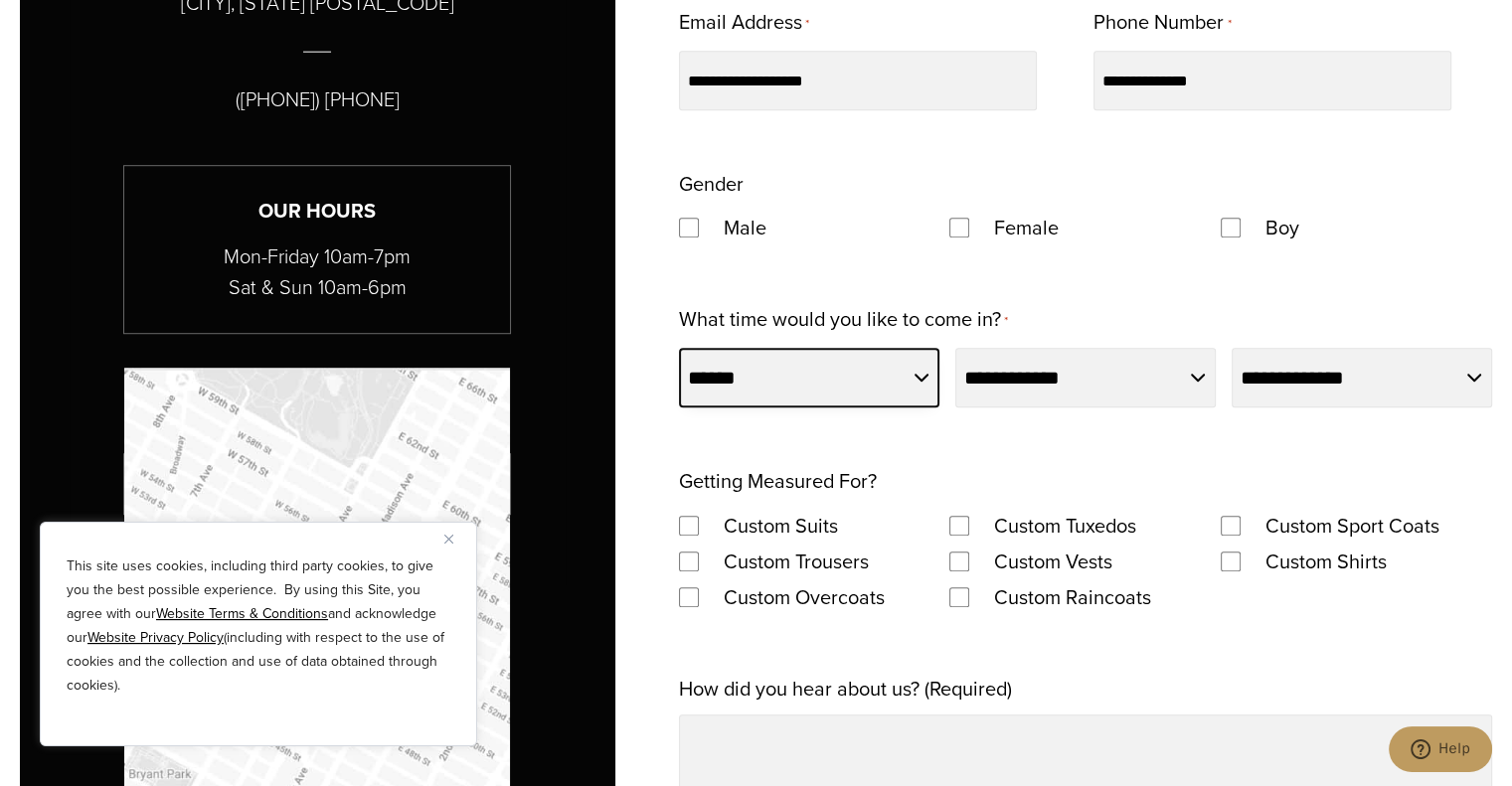 click on "**********" at bounding box center (809, 378) 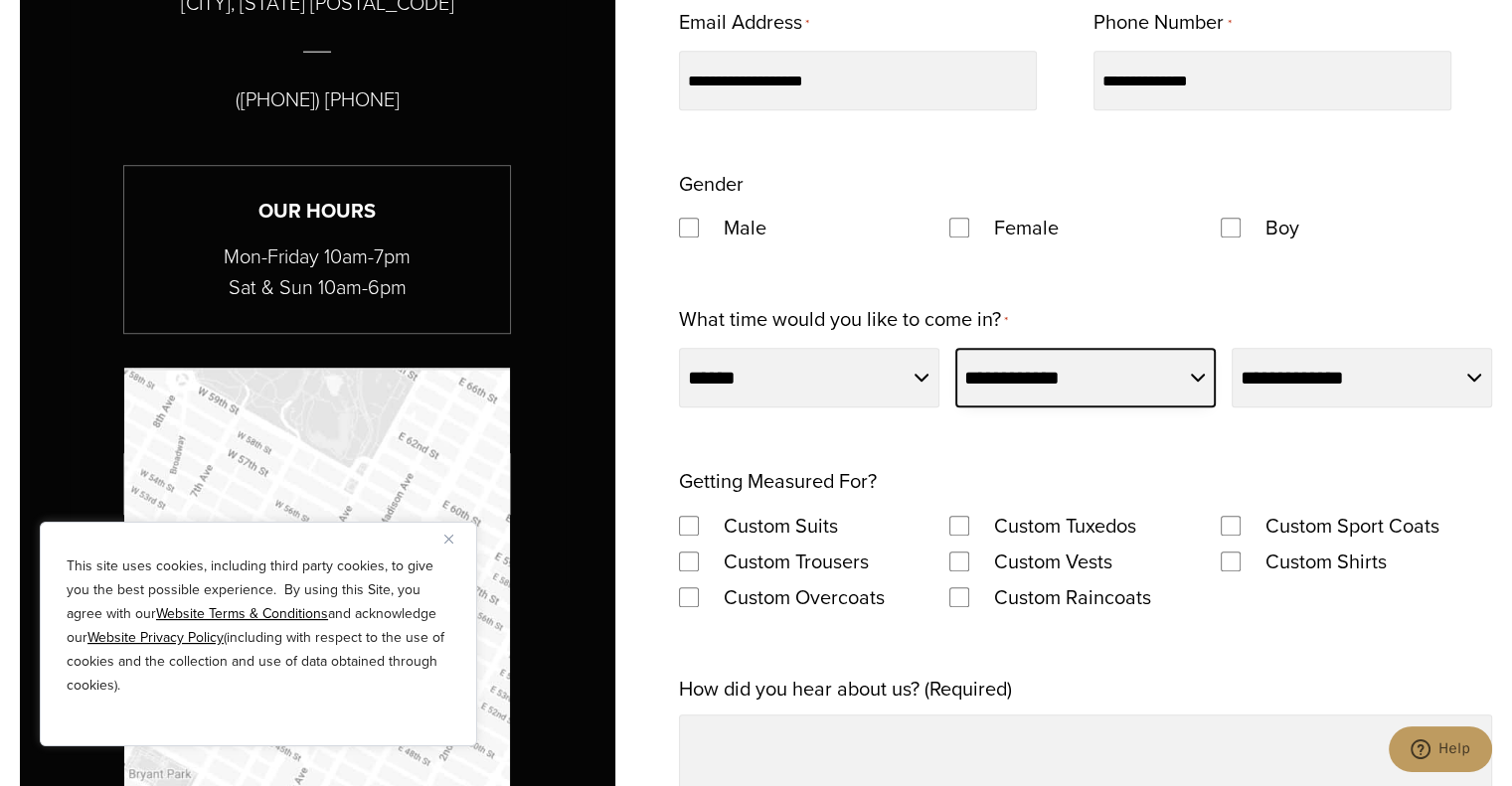 click on "**********" at bounding box center (1086, 378) 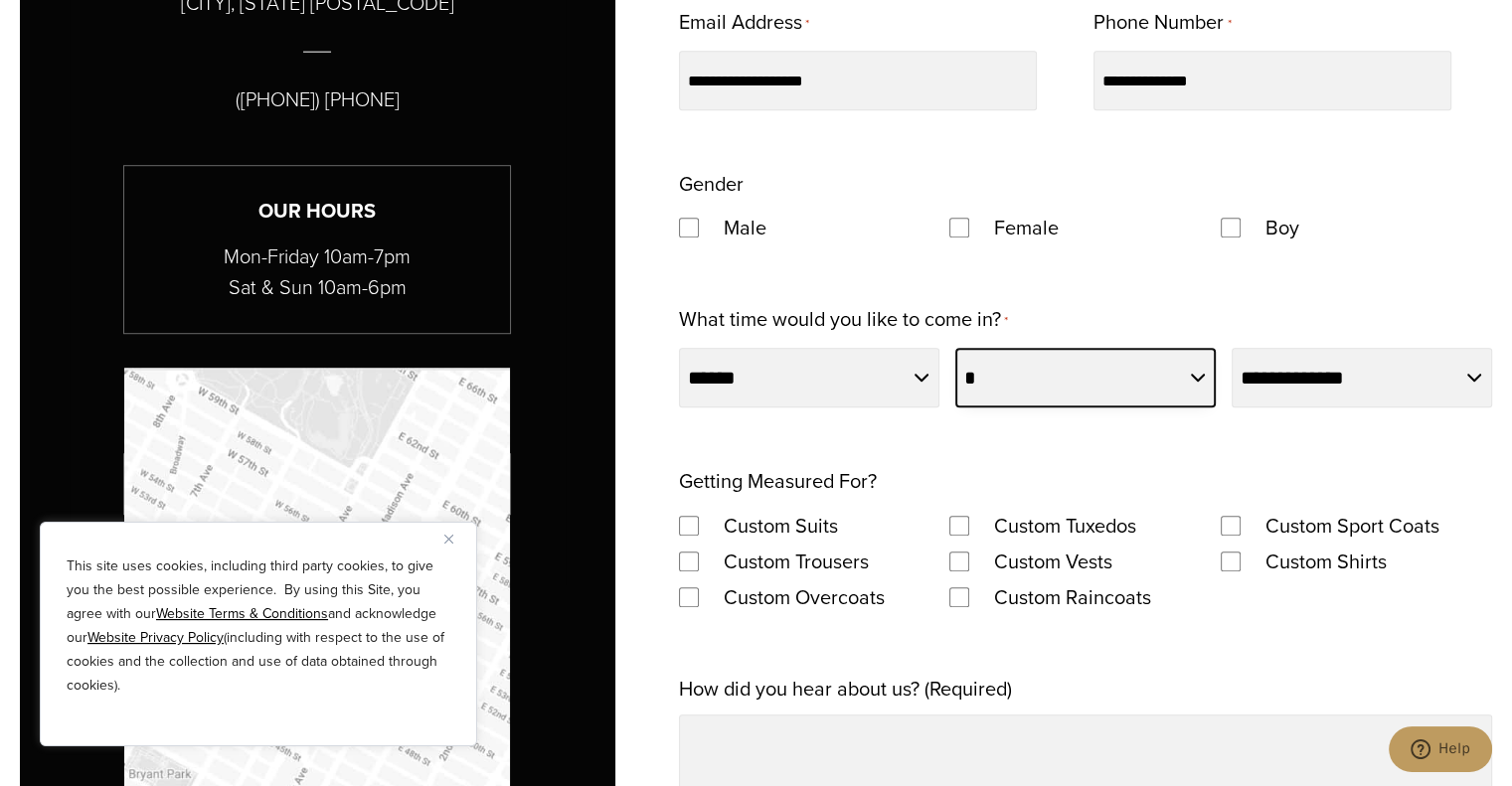 click on "**********" at bounding box center (1086, 378) 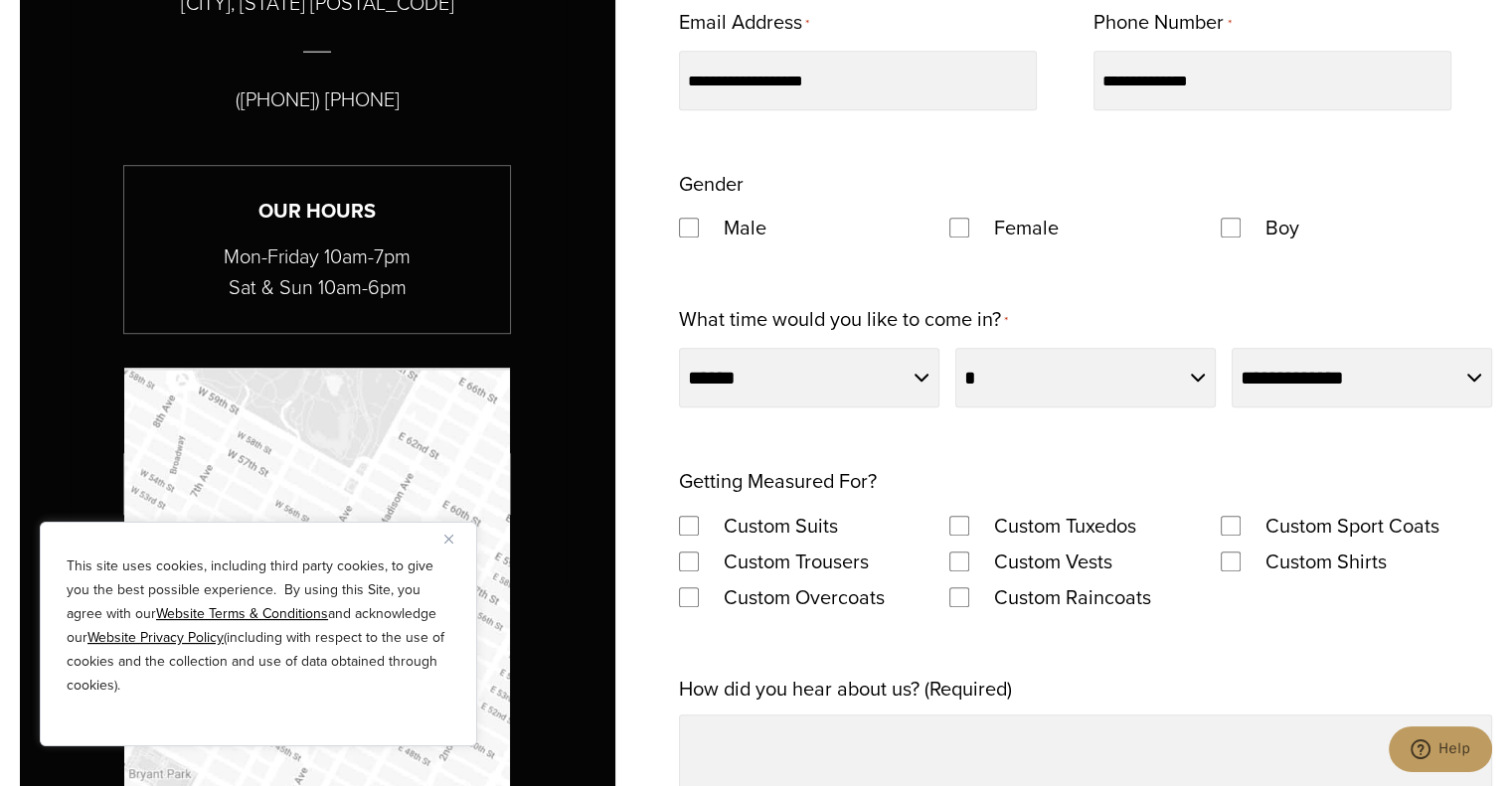 click on "**********" at bounding box center (1086, 575) 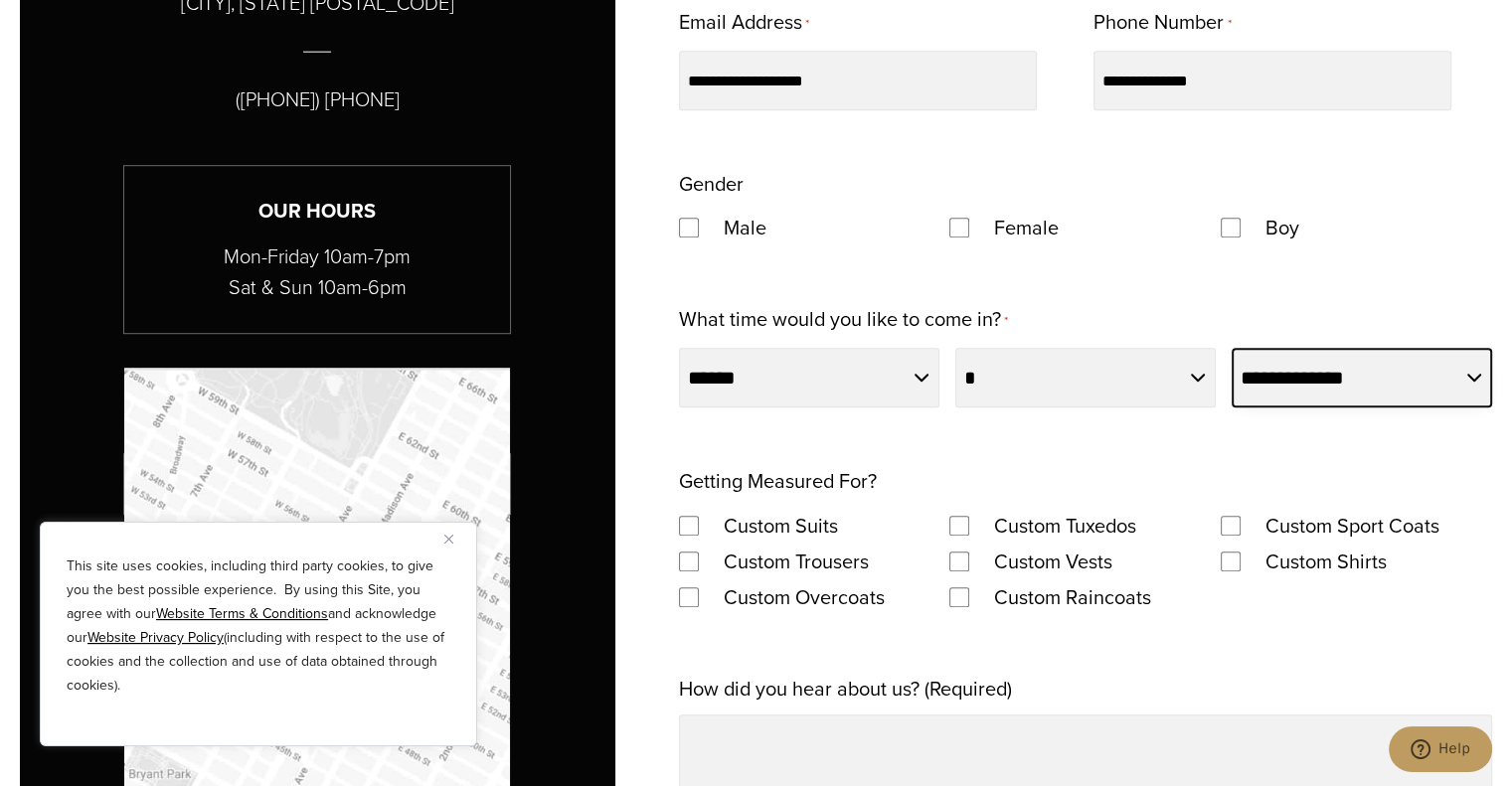 click on "**********" at bounding box center [1362, 378] 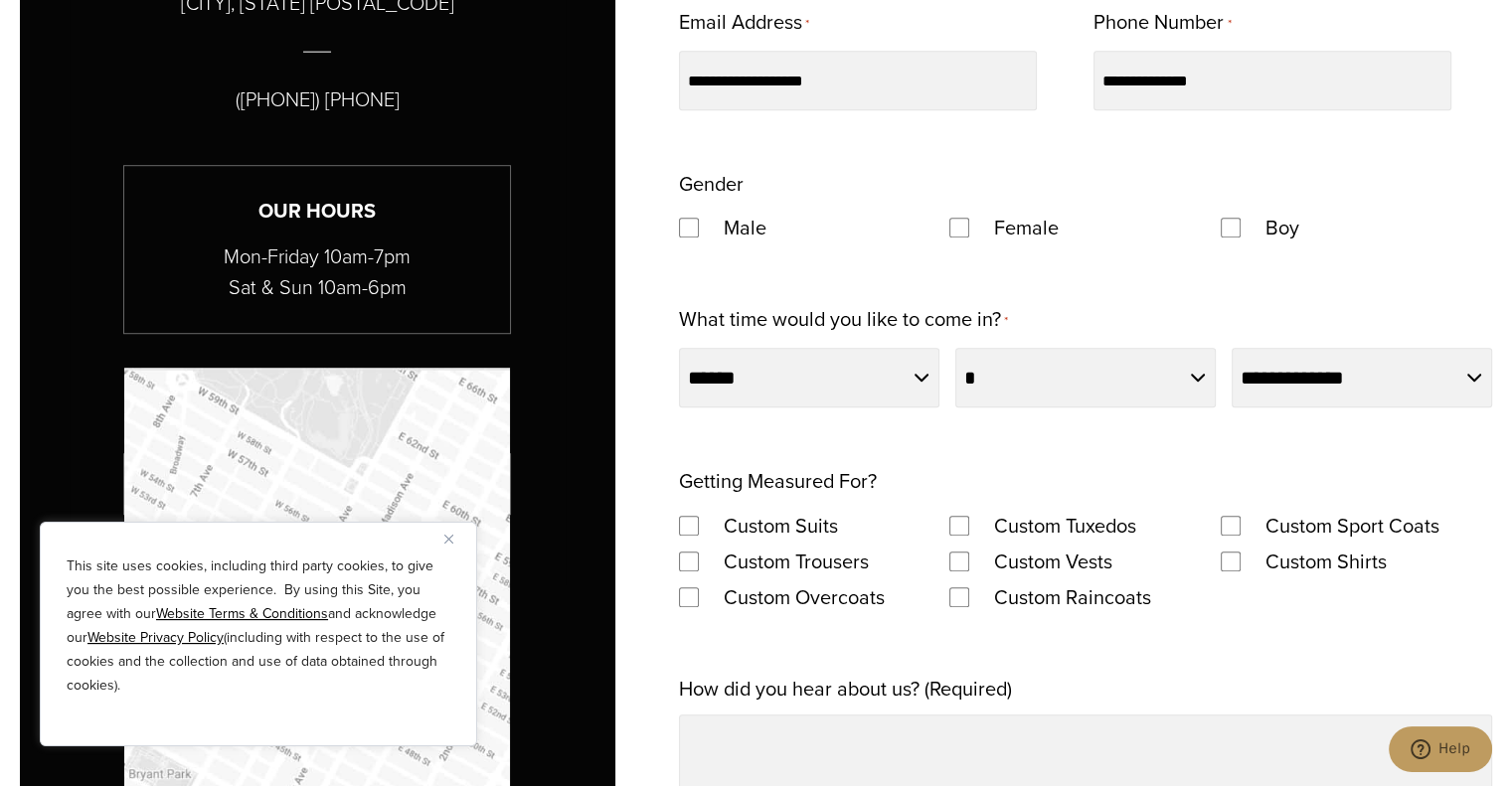 click on "**********" at bounding box center (1086, 575) 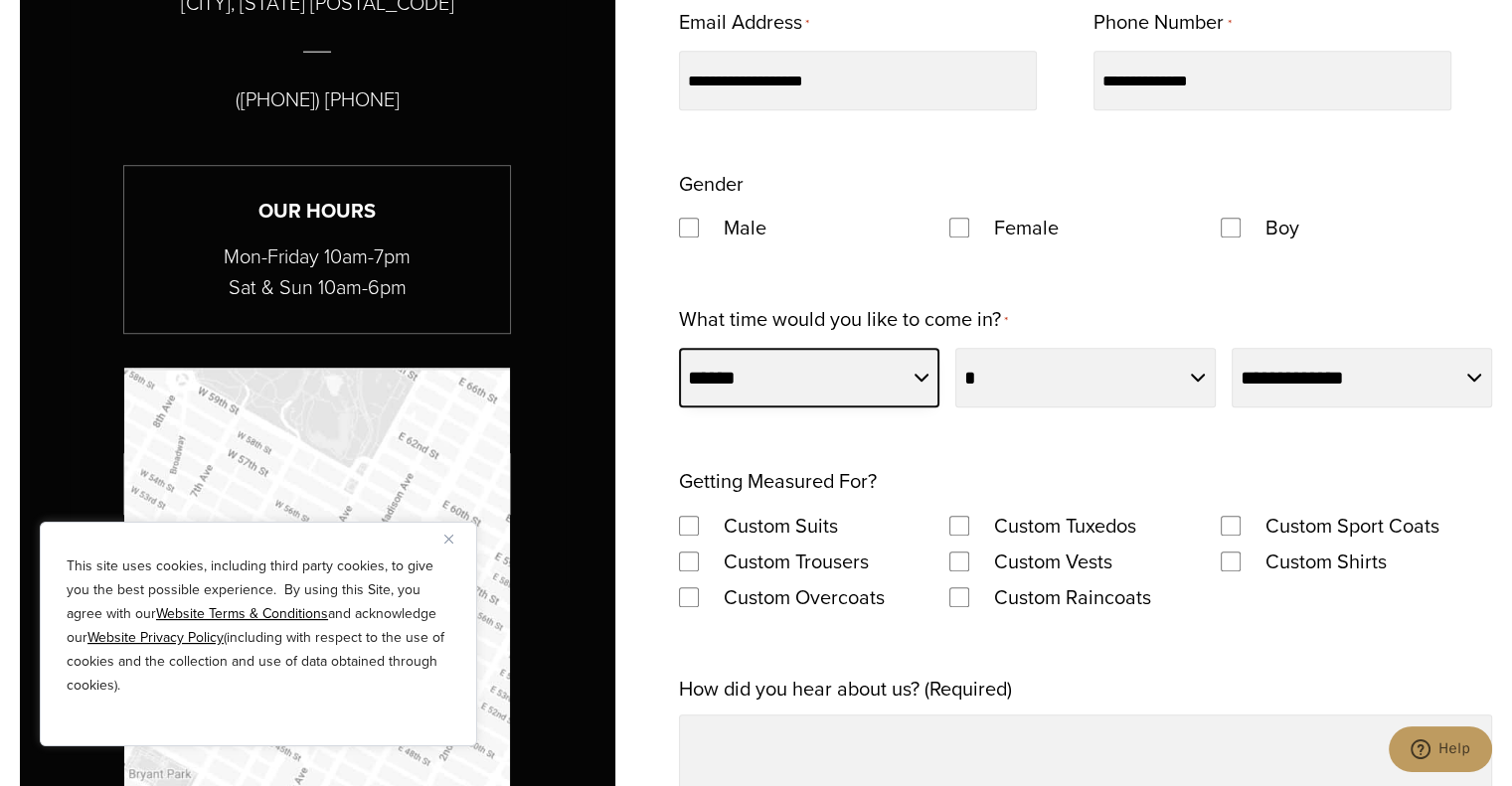 click on "**********" at bounding box center (809, 378) 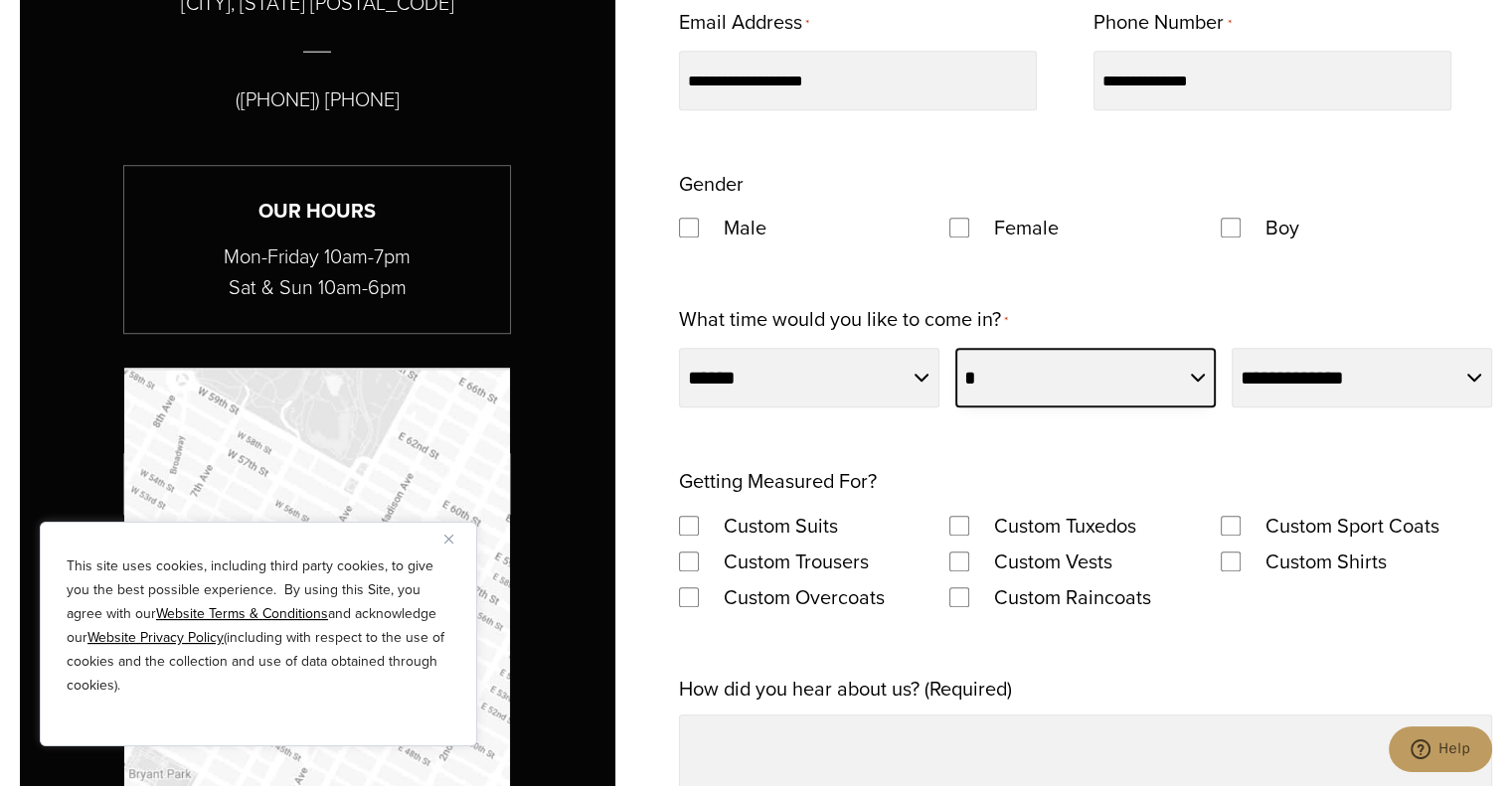 click on "**********" at bounding box center [1086, 378] 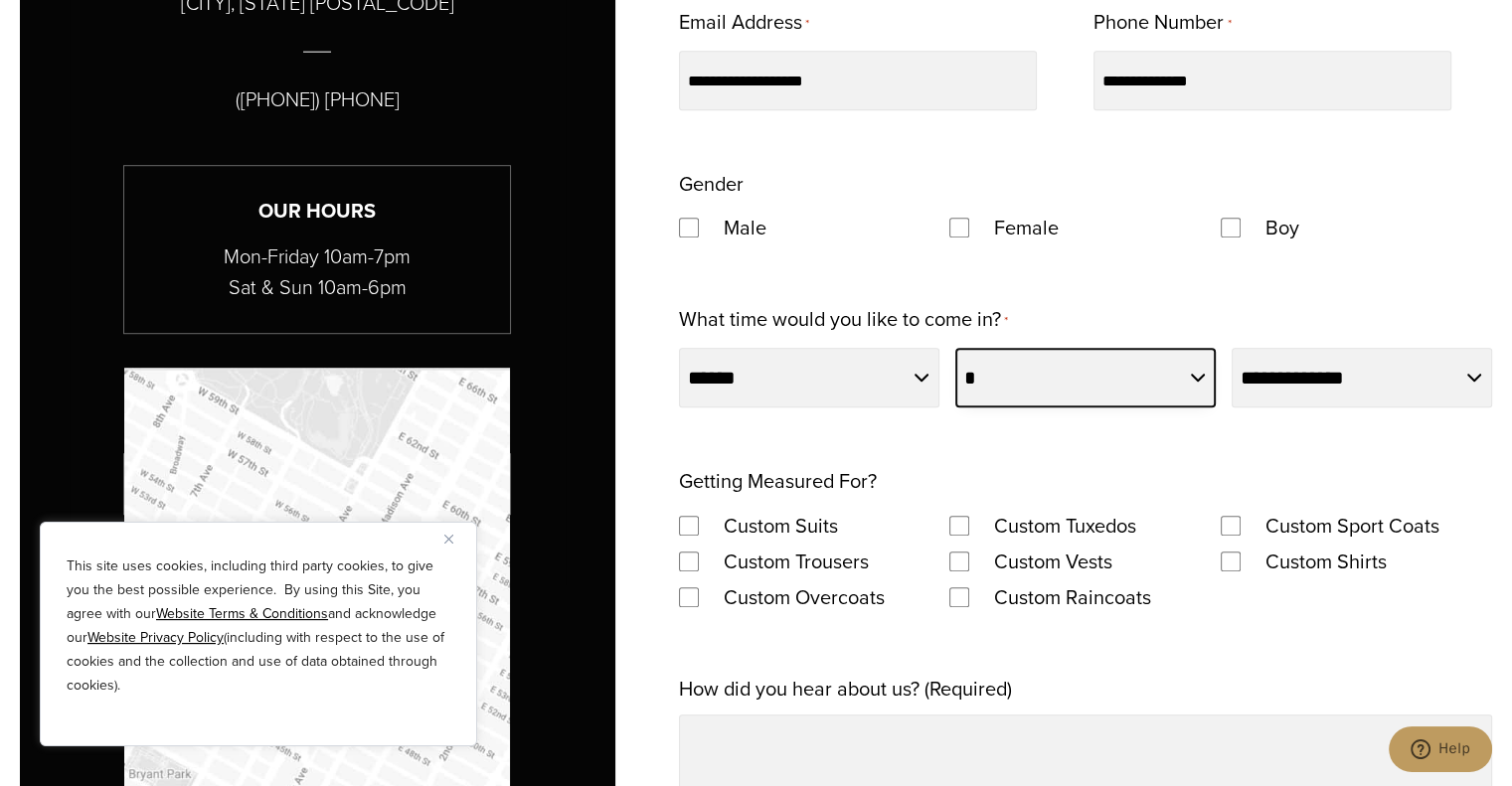 click on "**********" at bounding box center [1086, 378] 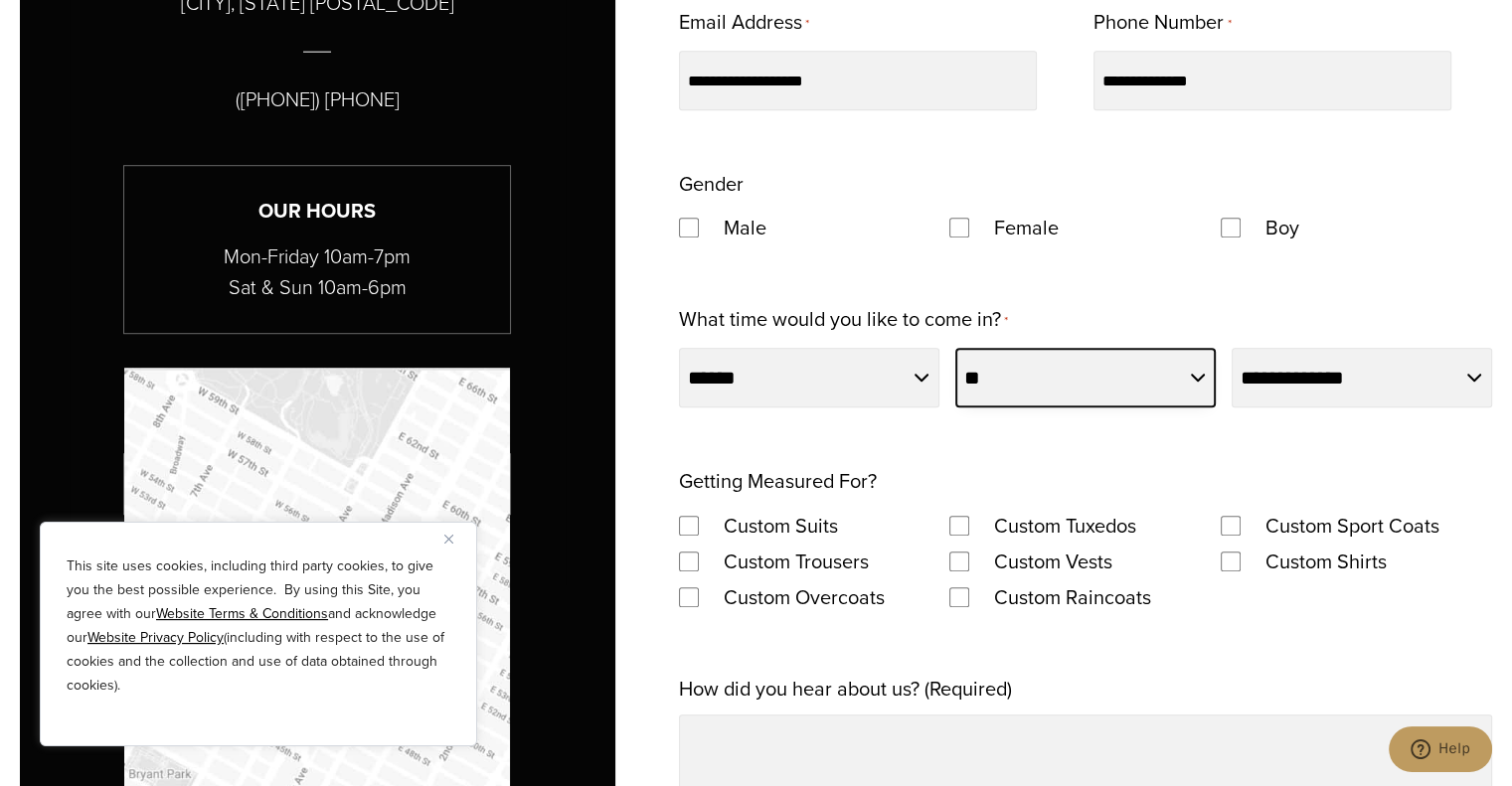 click on "**********" at bounding box center (1086, 378) 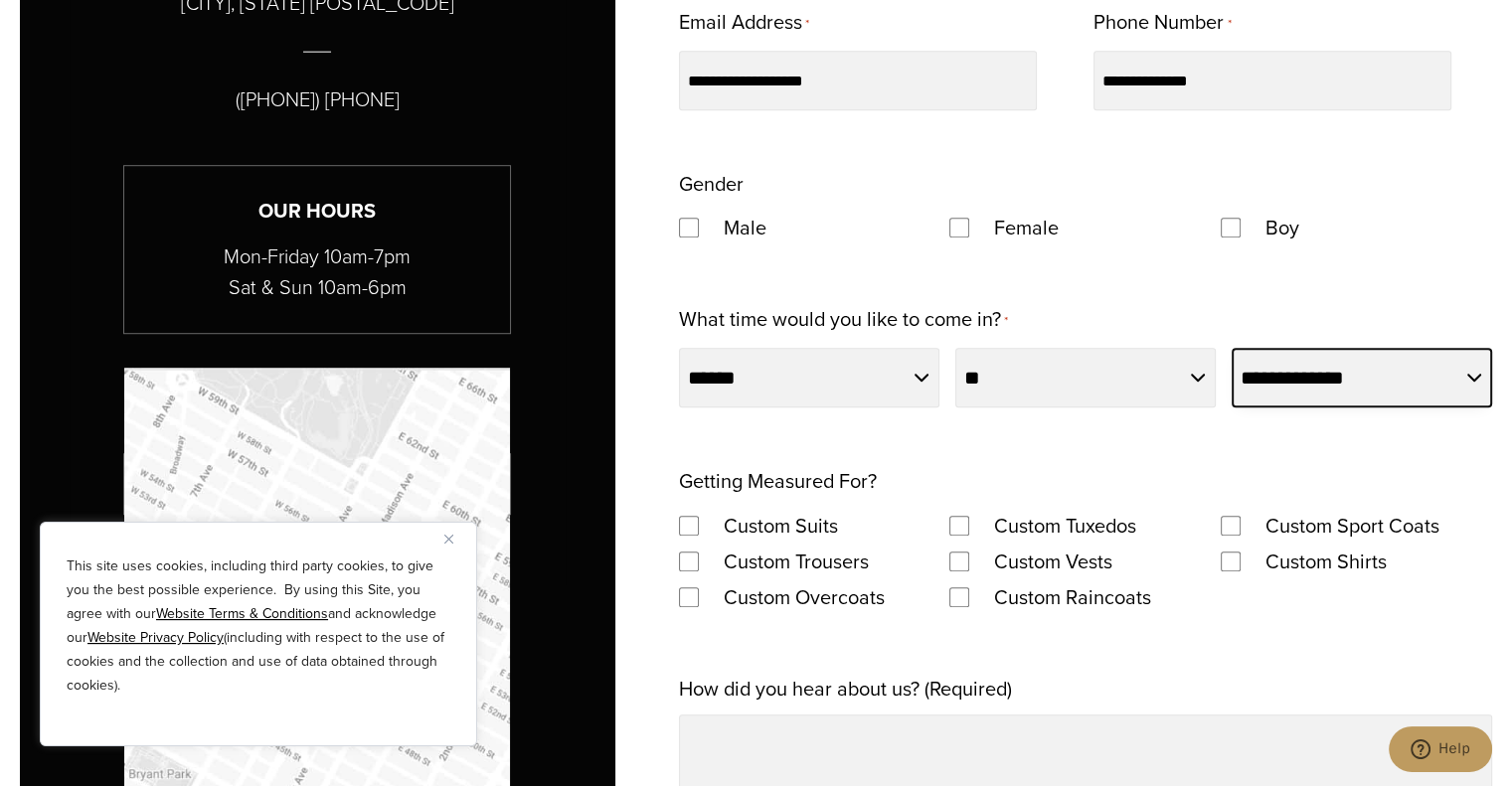click on "**********" at bounding box center [1362, 378] 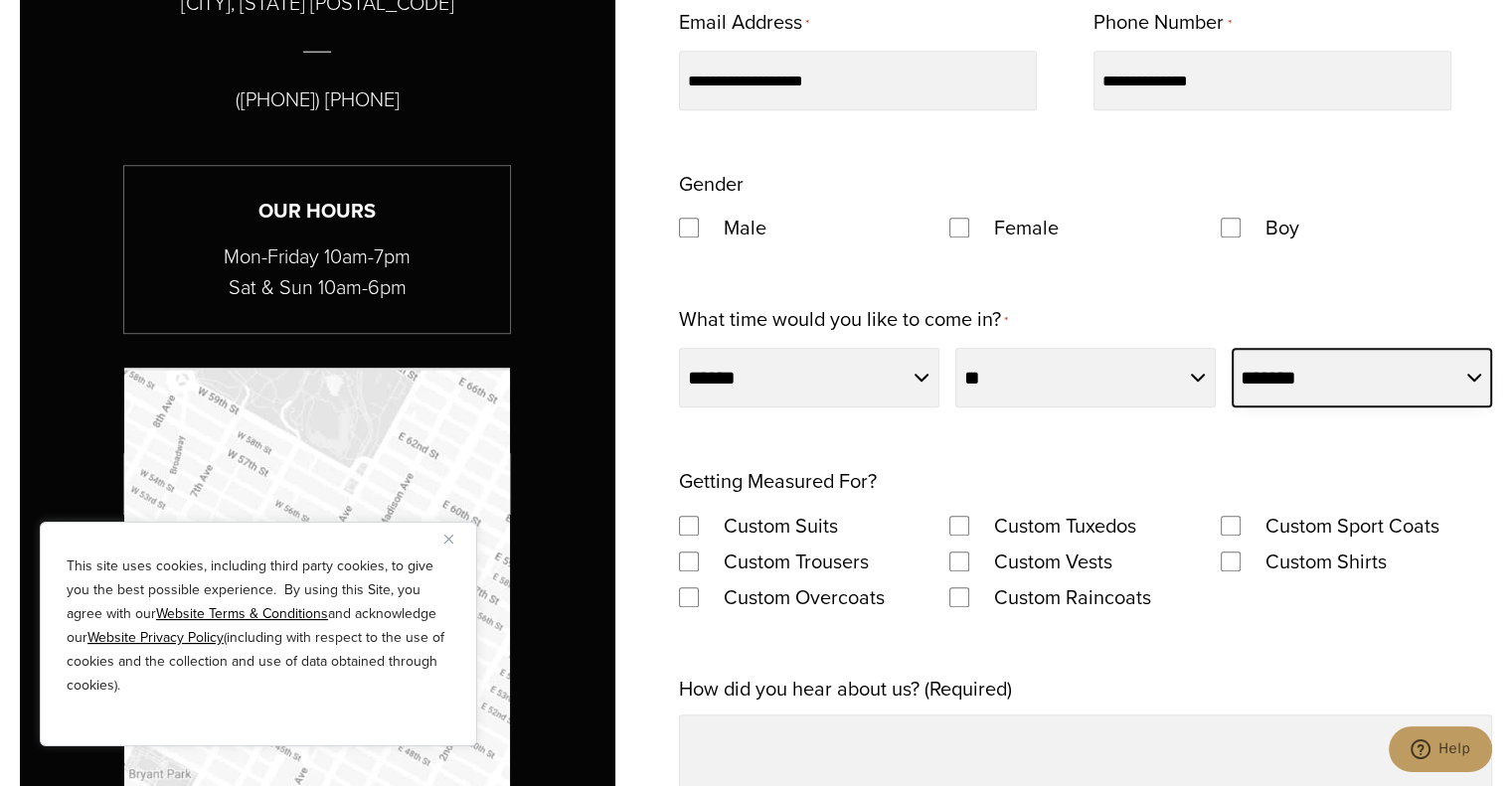 click on "**********" at bounding box center (1362, 378) 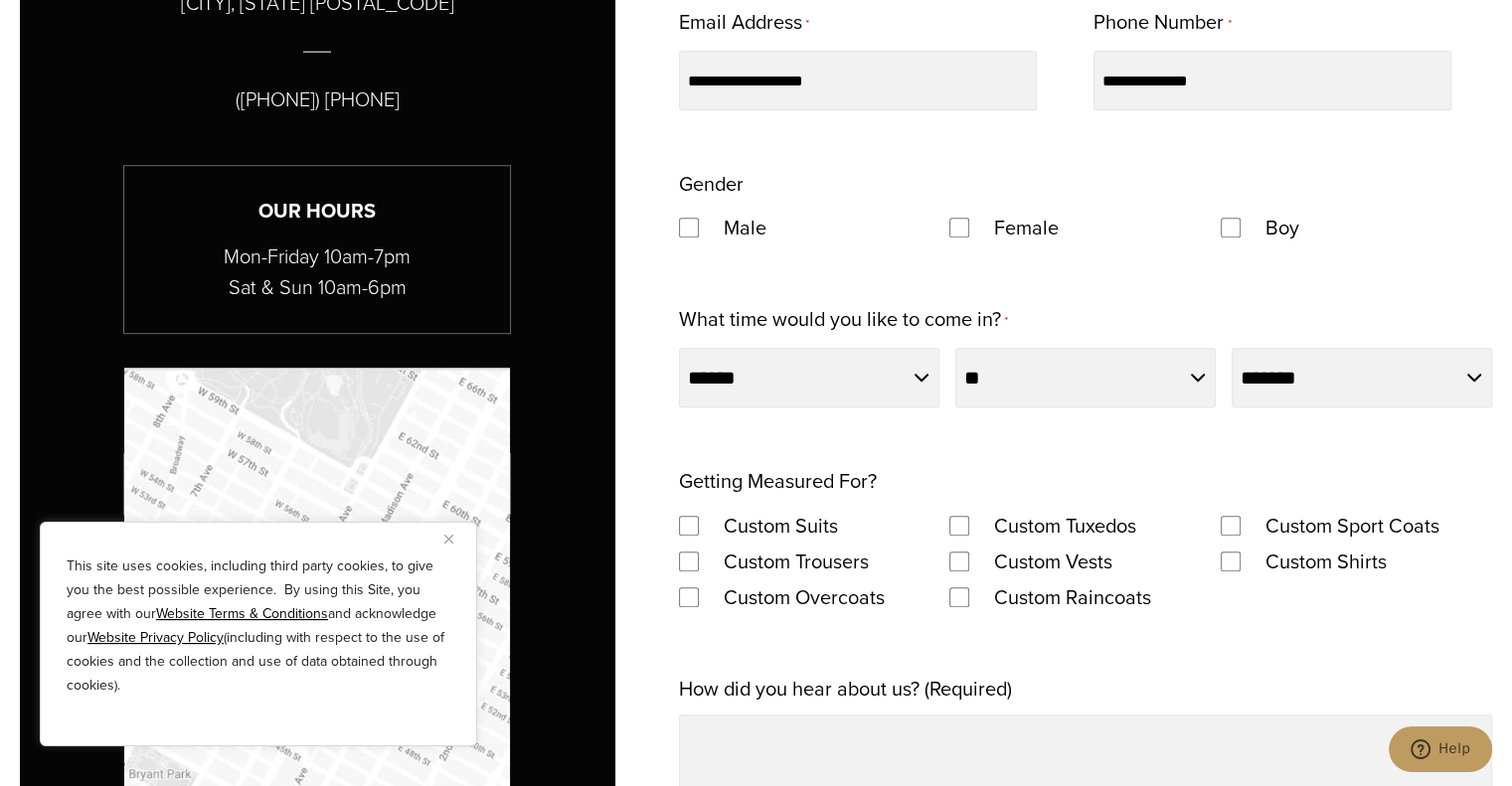 click on "**********" at bounding box center (1086, 575) 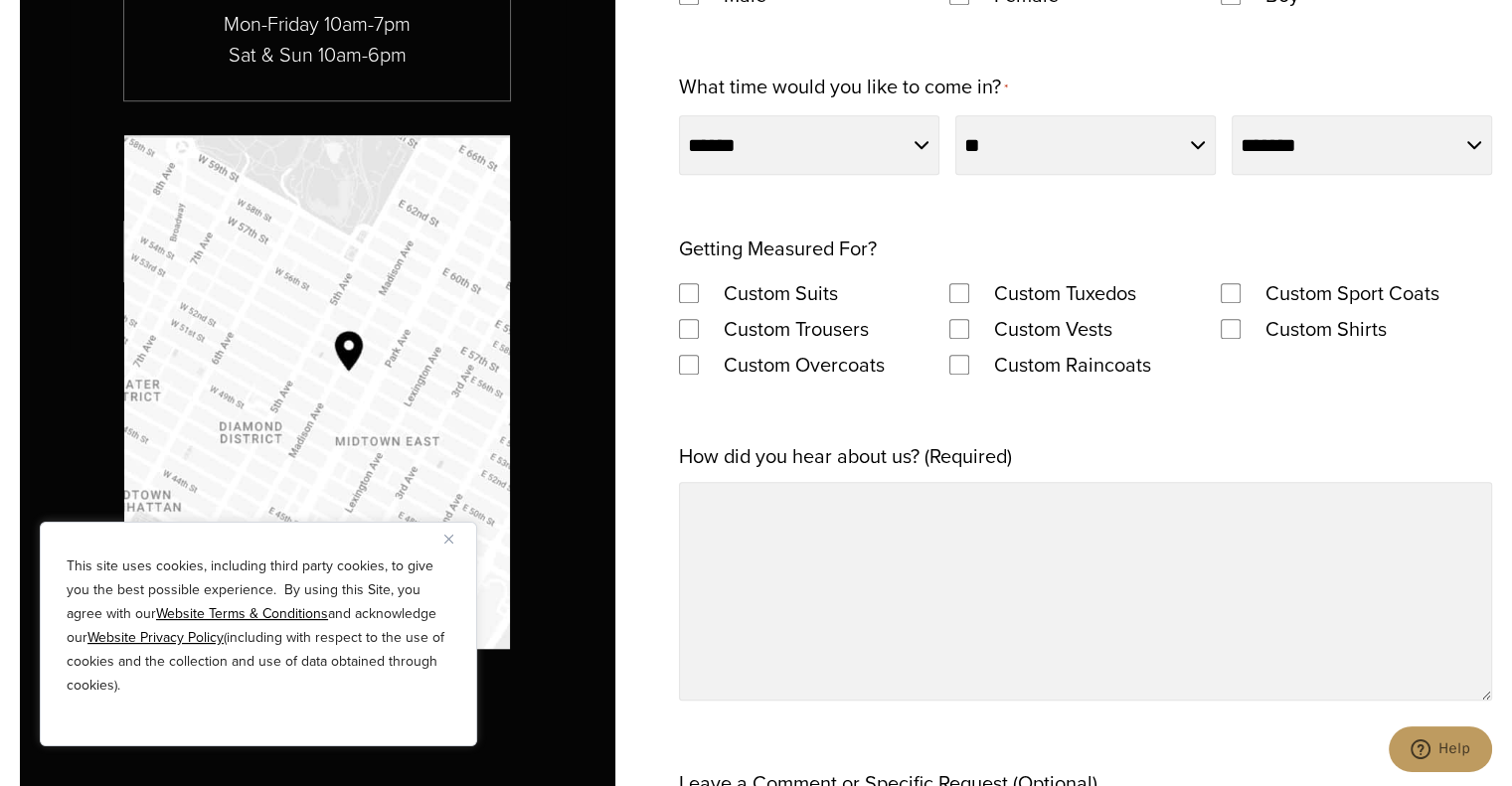 scroll, scrollTop: 1502, scrollLeft: 0, axis: vertical 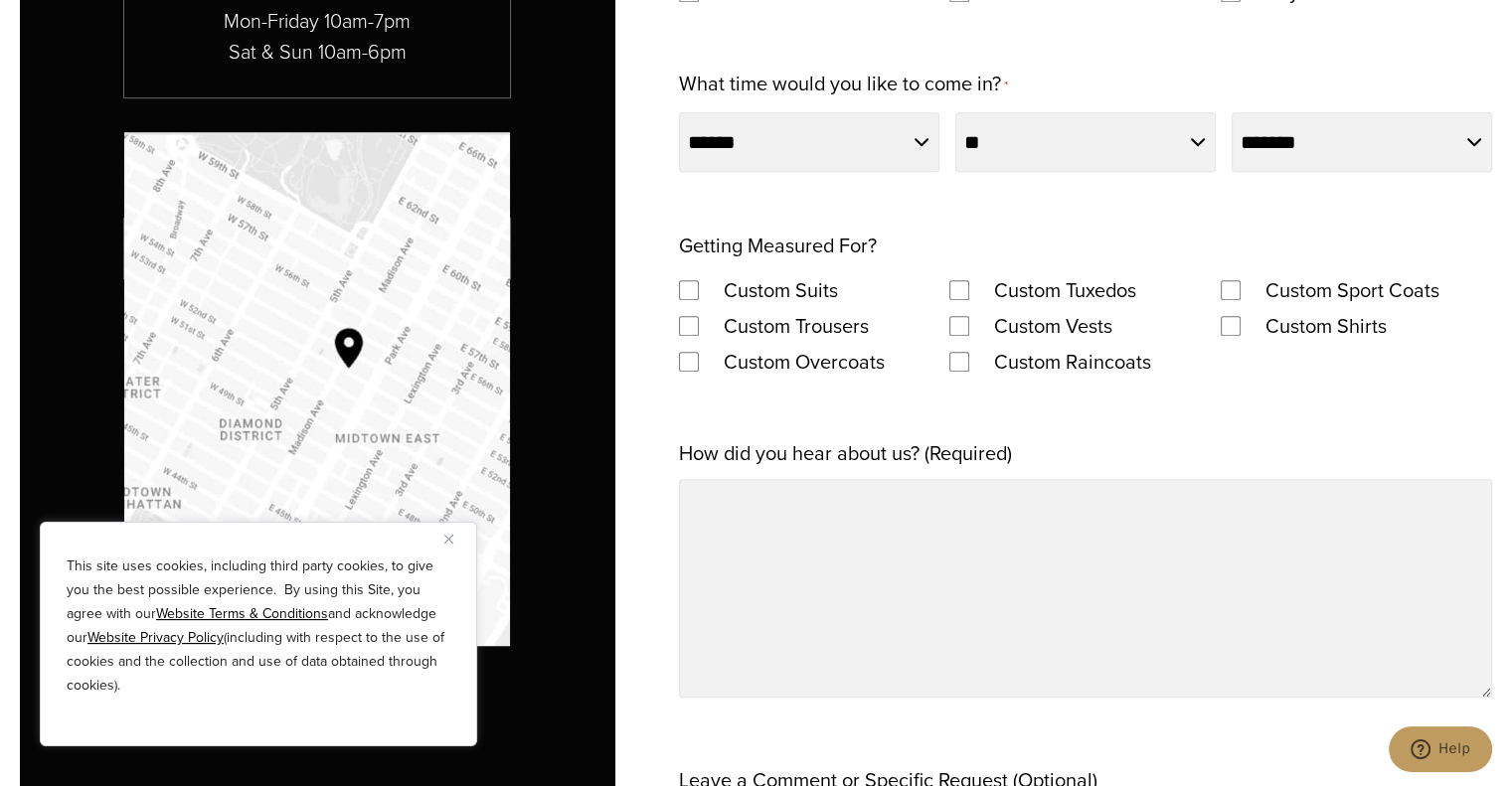 click on "Custom Suits" at bounding box center [780, 290] 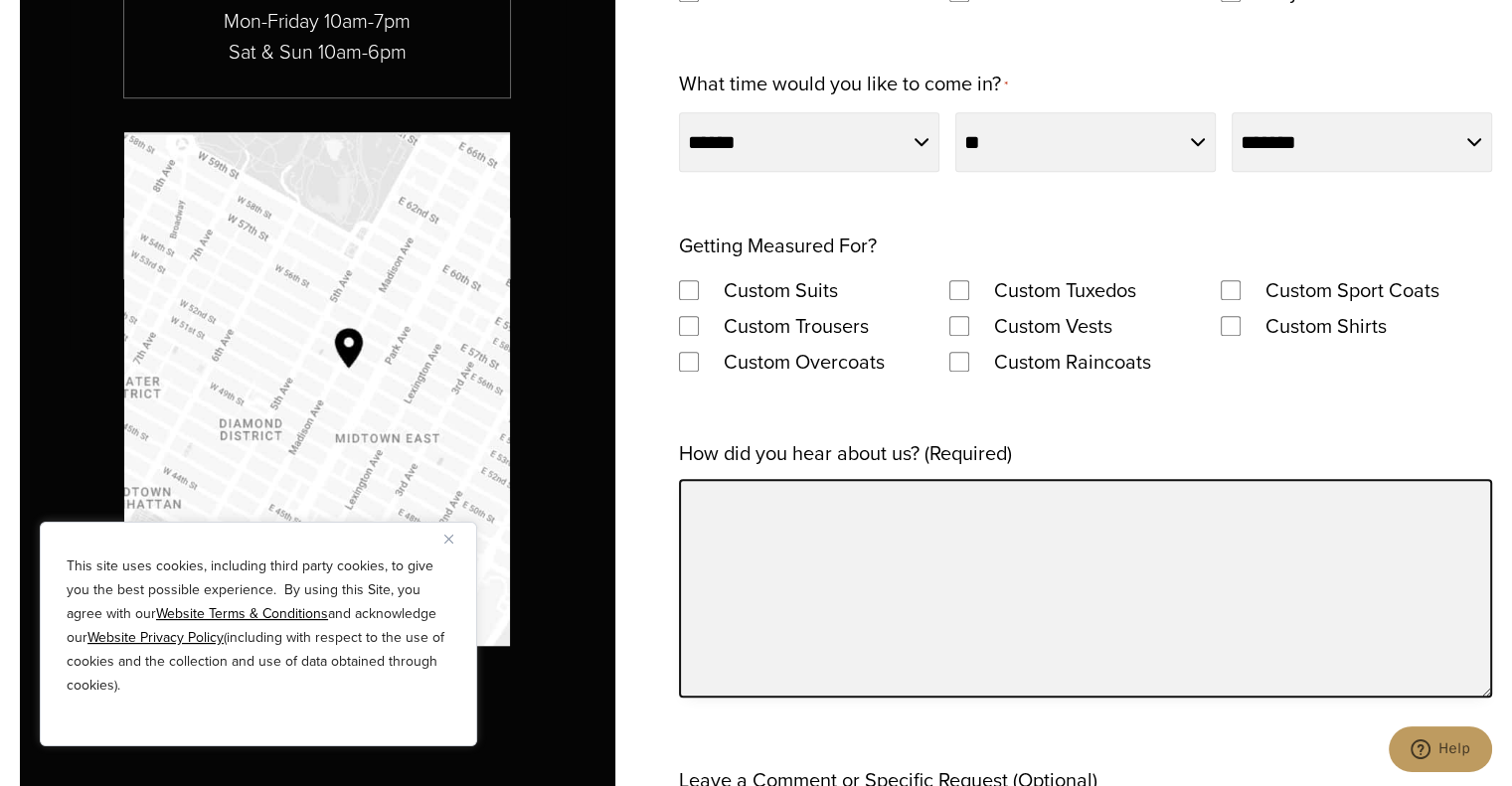 click on "How did you hear about us? (Required)" at bounding box center (1086, 588) 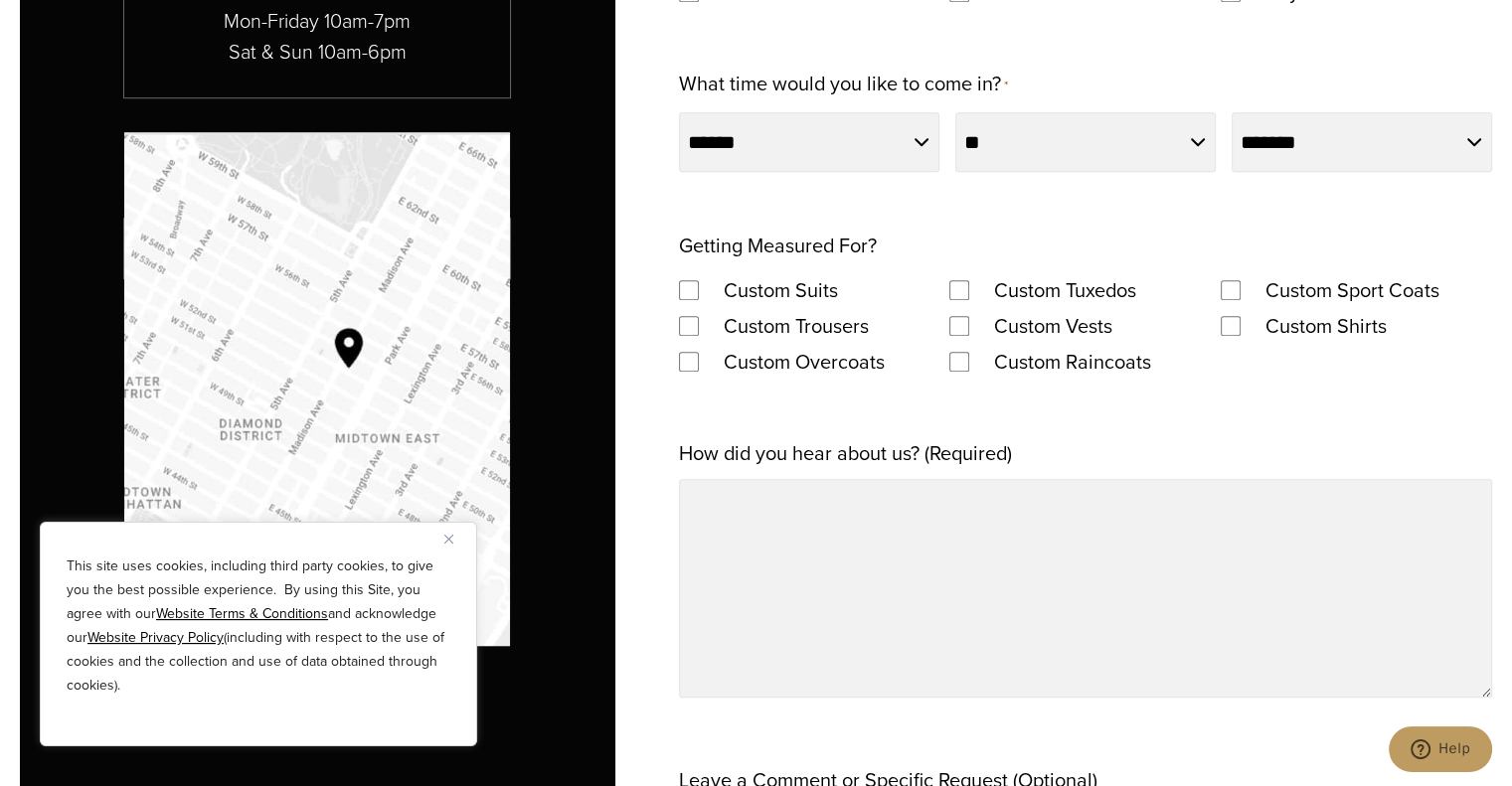 click on "Custom Vests" at bounding box center (1053, 326) 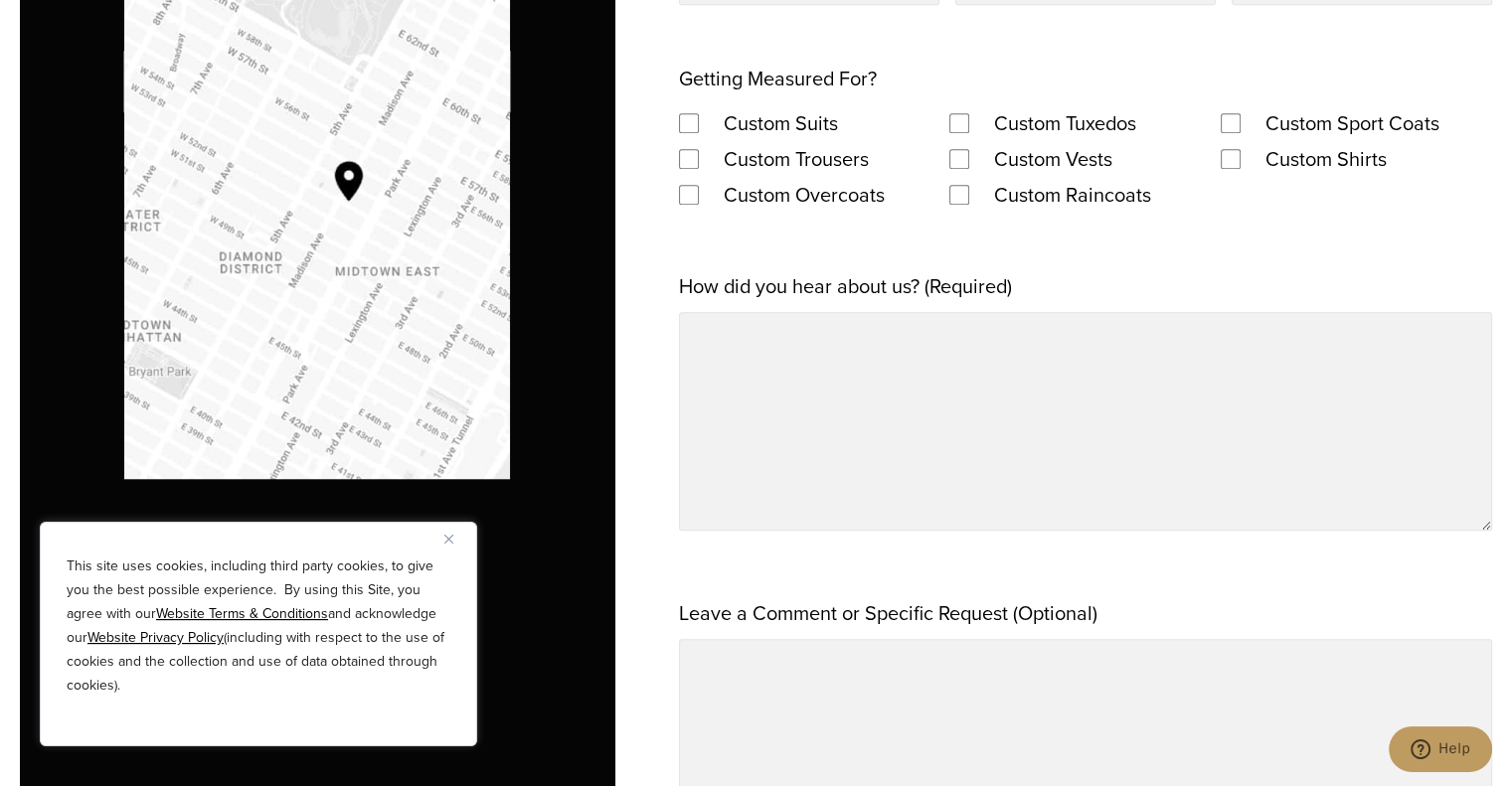 scroll, scrollTop: 1670, scrollLeft: 0, axis: vertical 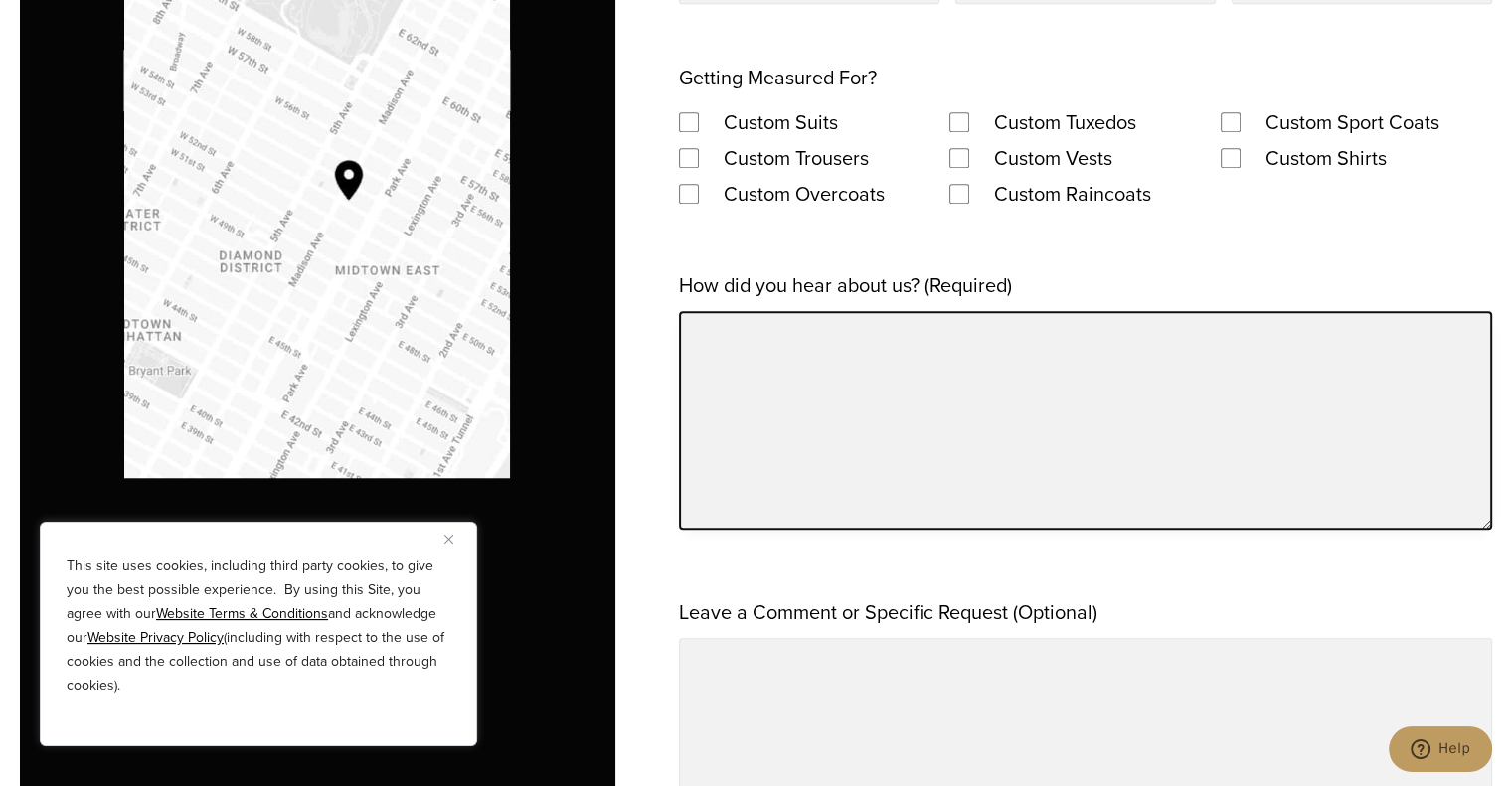 click on "How did you hear about us? (Required)" at bounding box center [1086, 420] 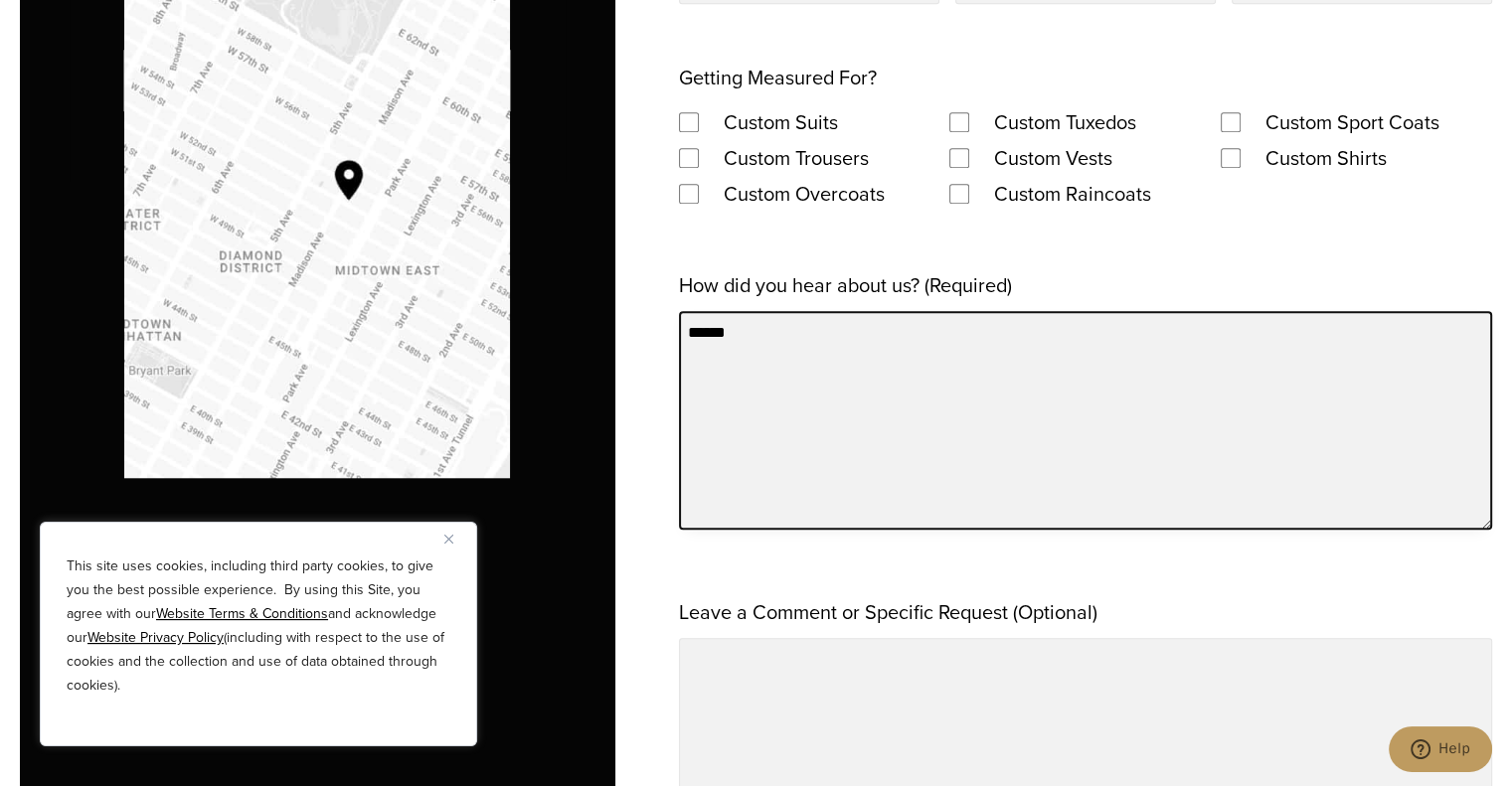 type on "******" 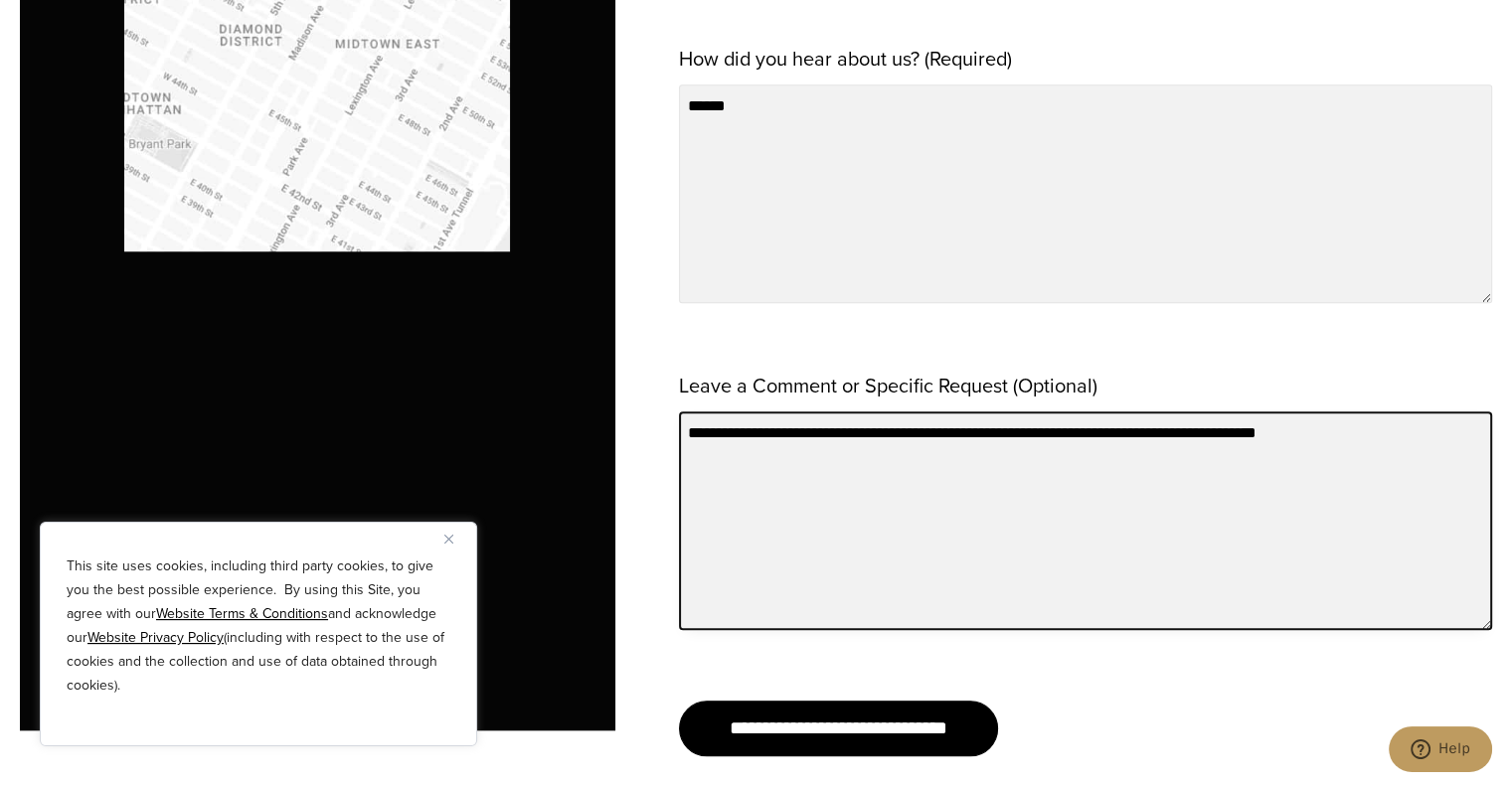 scroll, scrollTop: 1854, scrollLeft: 0, axis: vertical 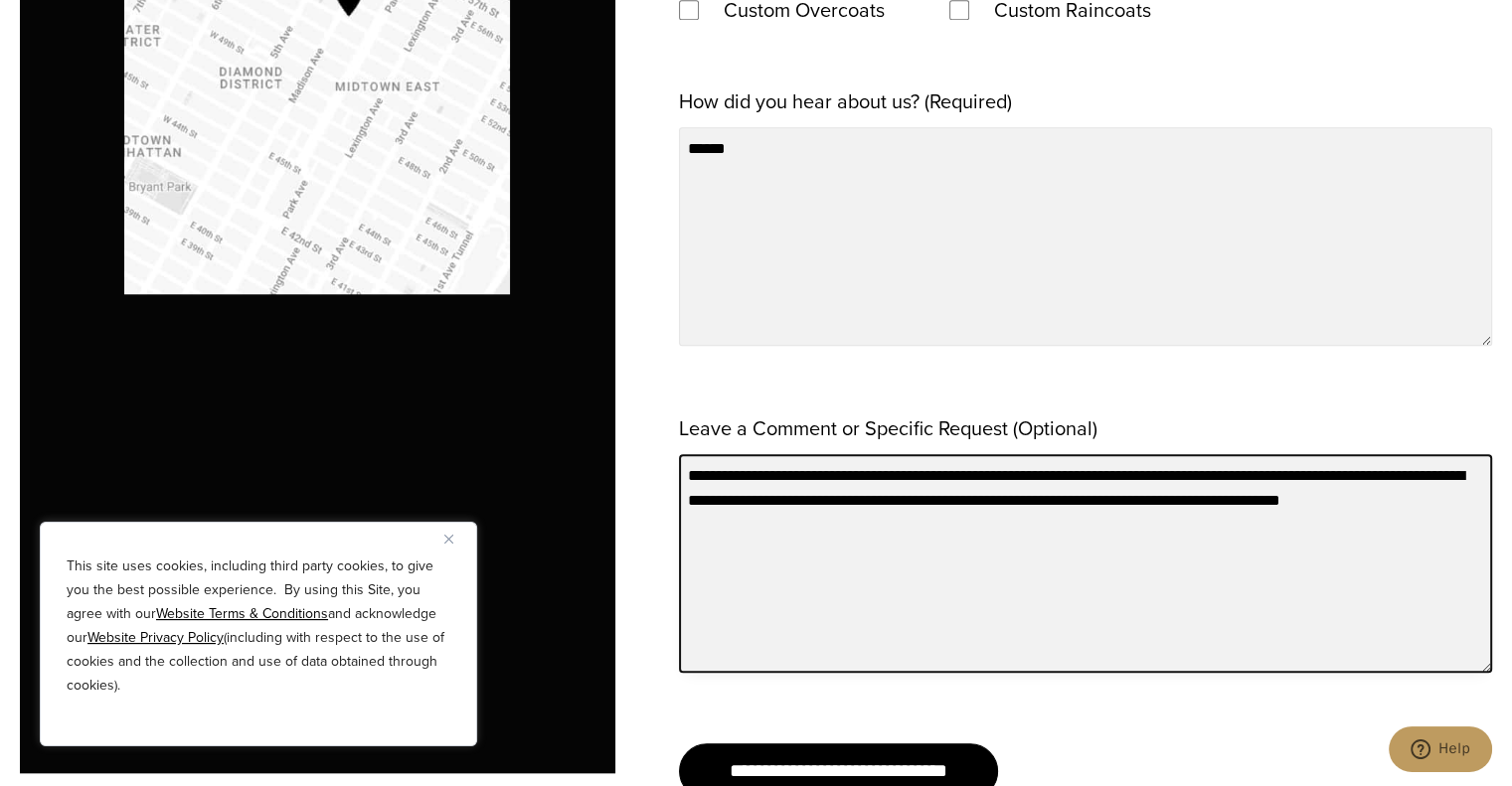 paste on "**********" 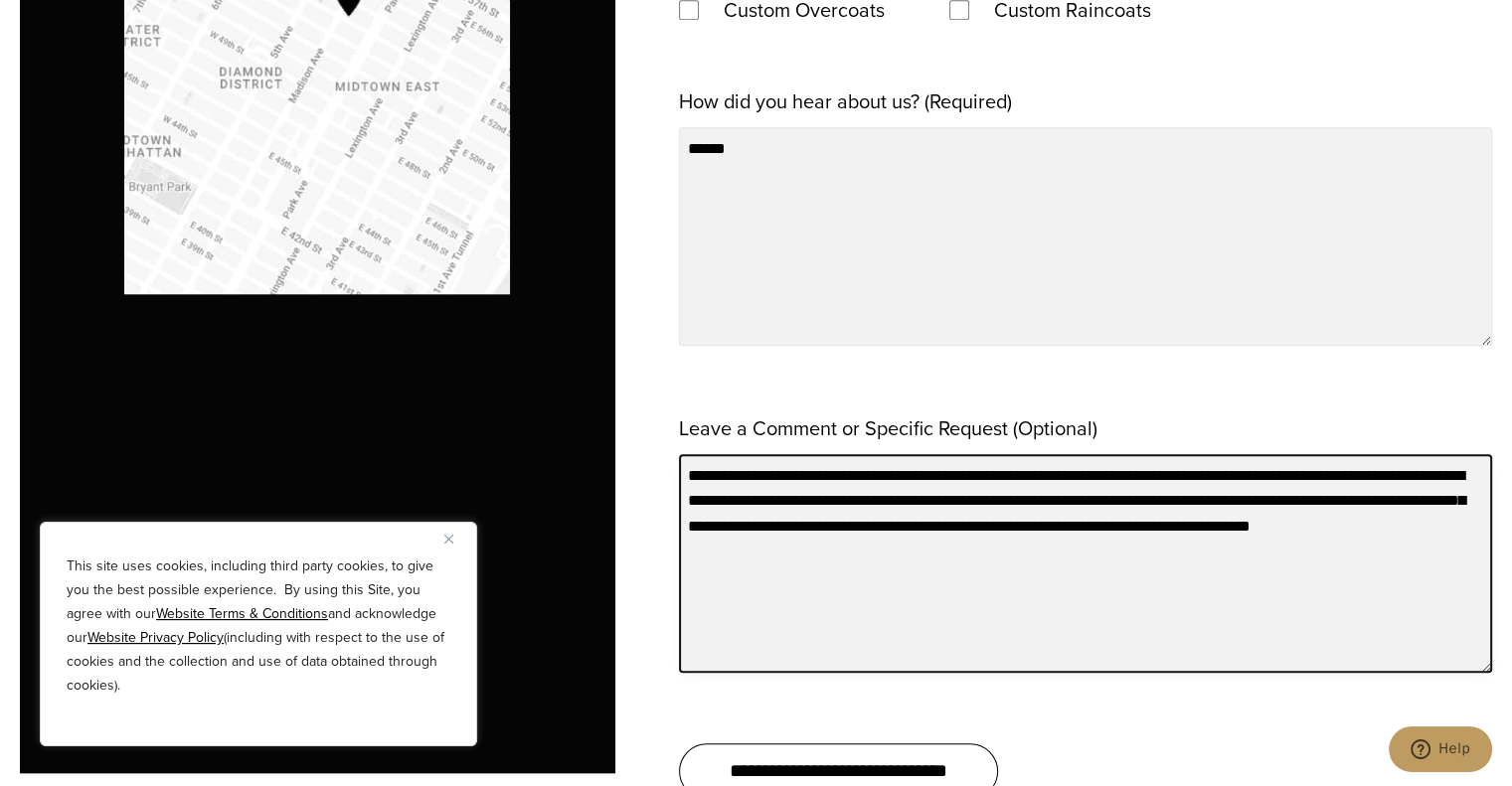 type on "**********" 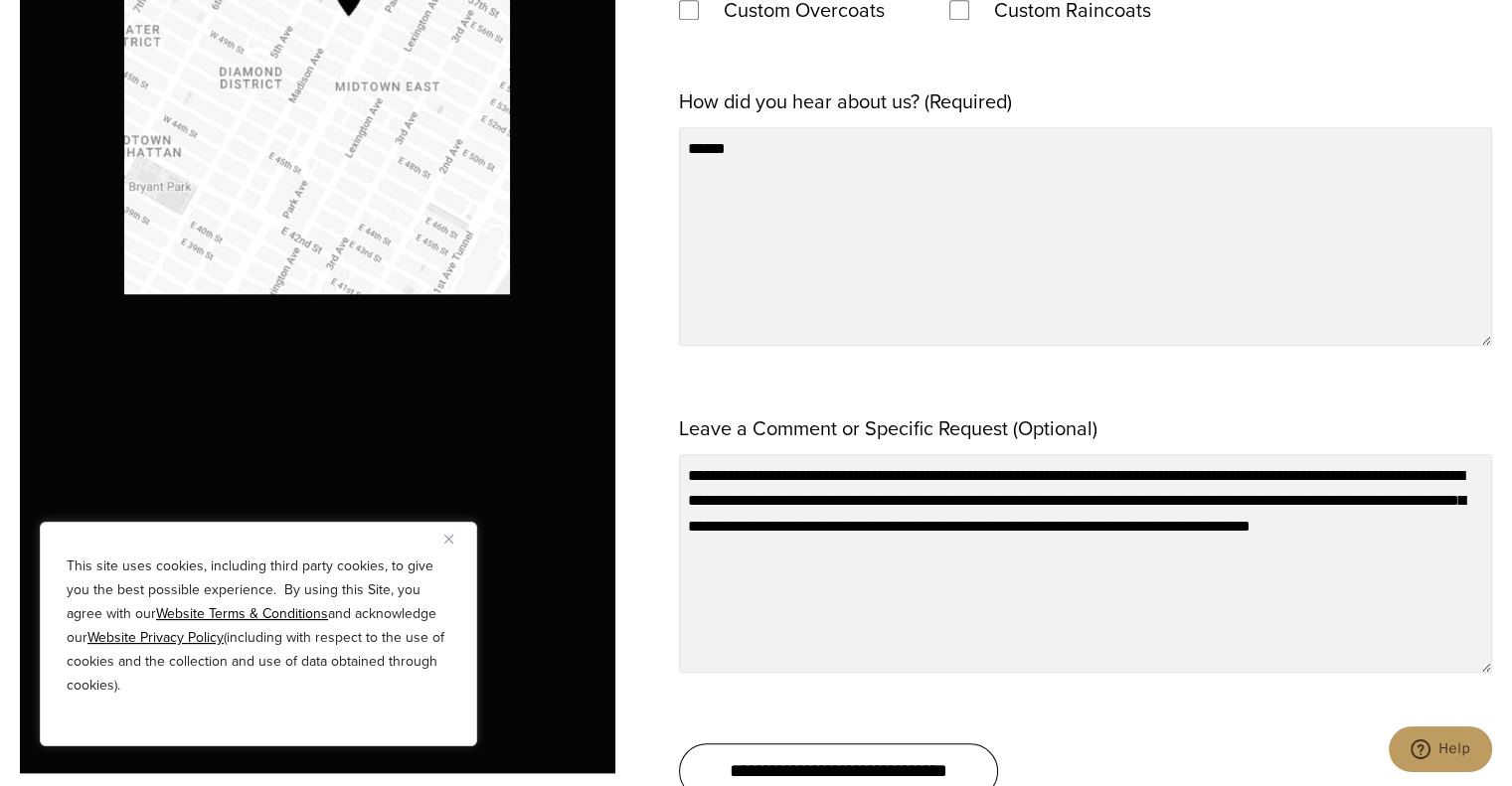 click on "**********" at bounding box center [838, 771] 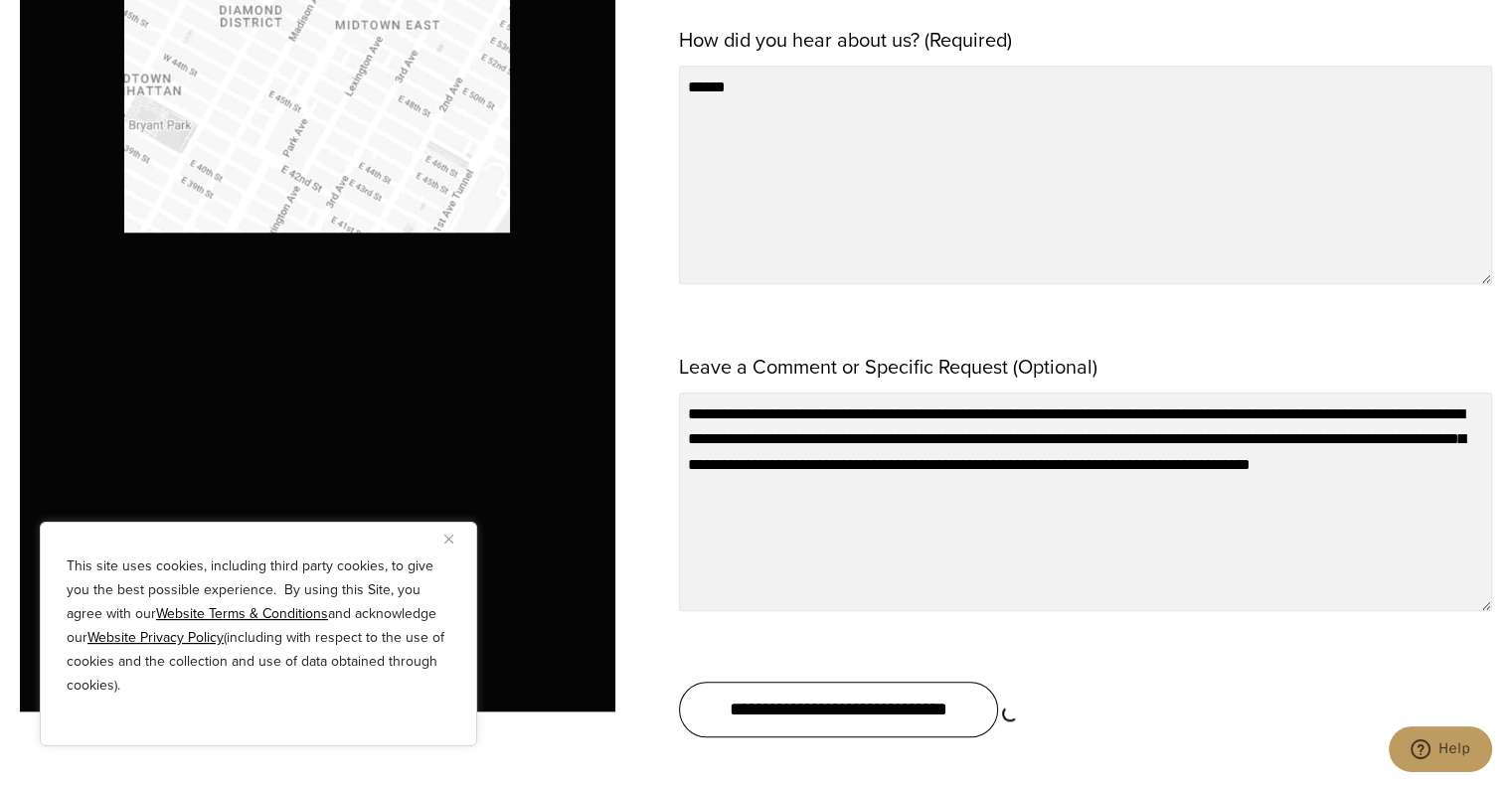 scroll, scrollTop: 1917, scrollLeft: 0, axis: vertical 